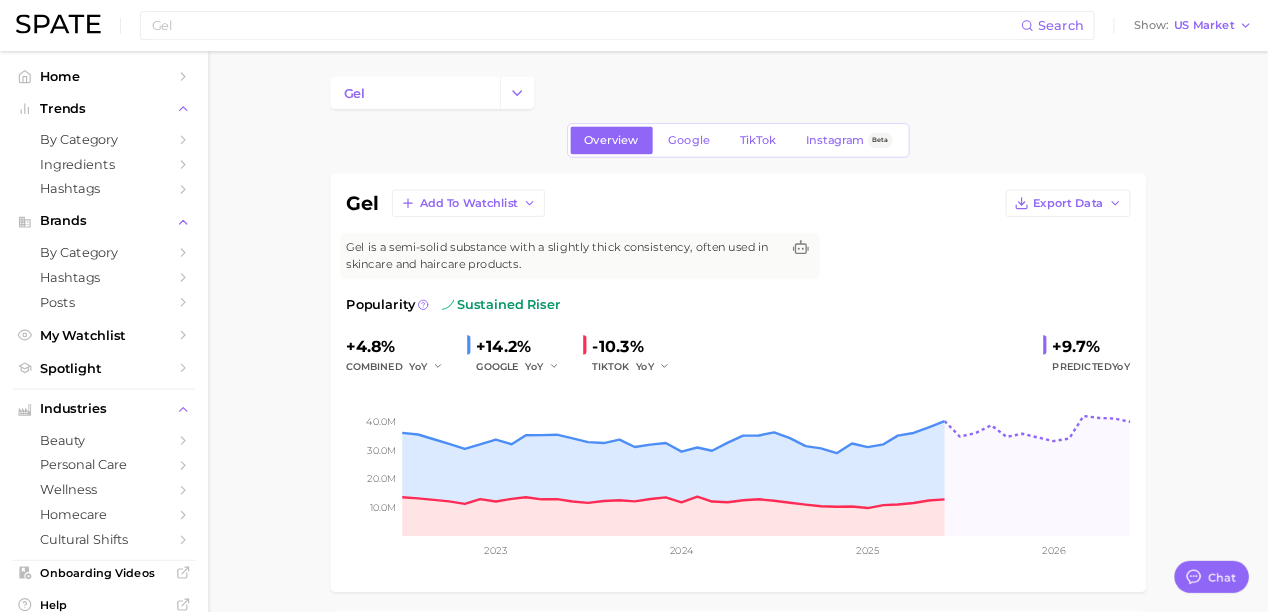 scroll, scrollTop: 0, scrollLeft: 0, axis: both 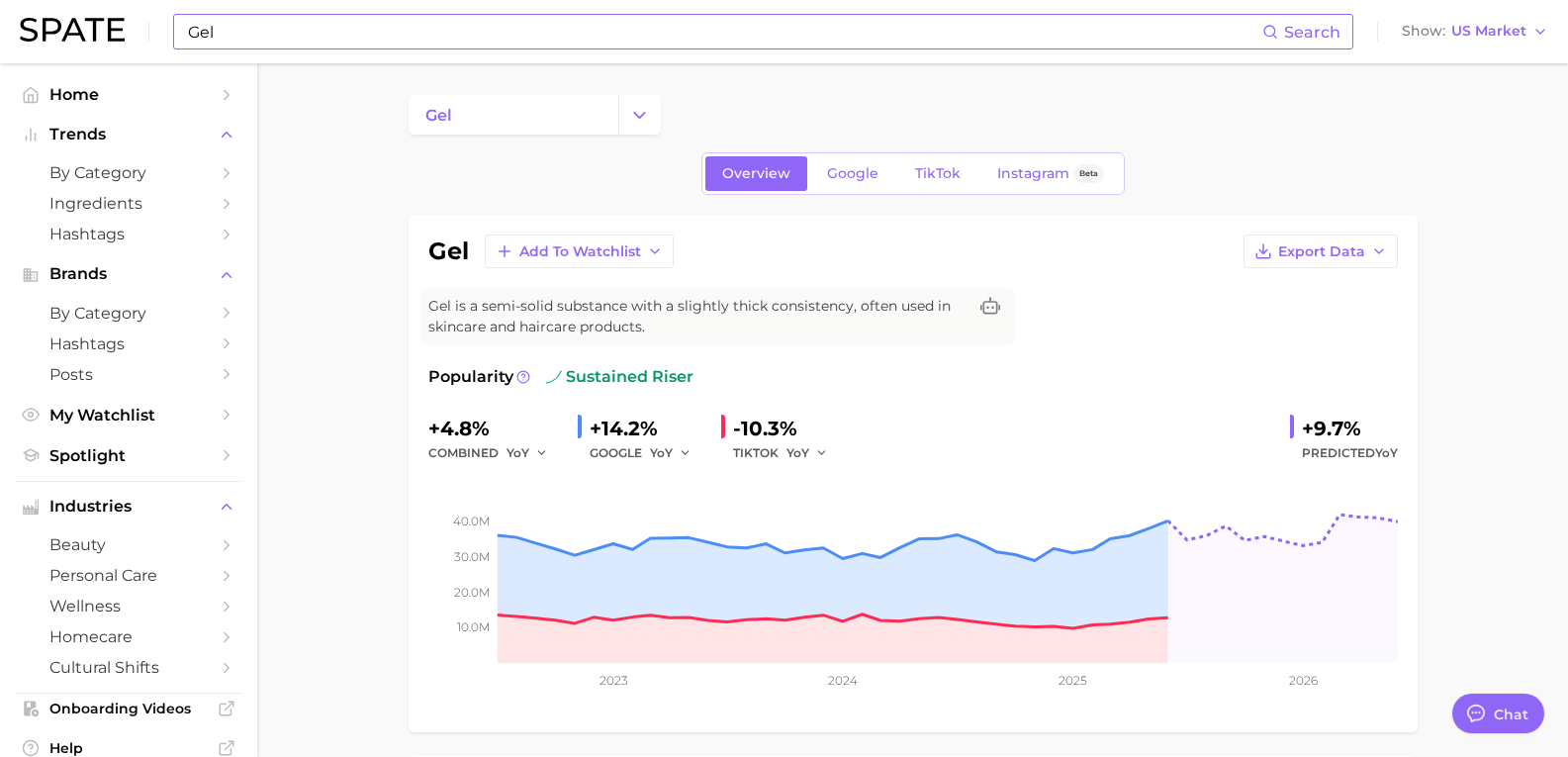 click on "Gel" at bounding box center (724, 32) 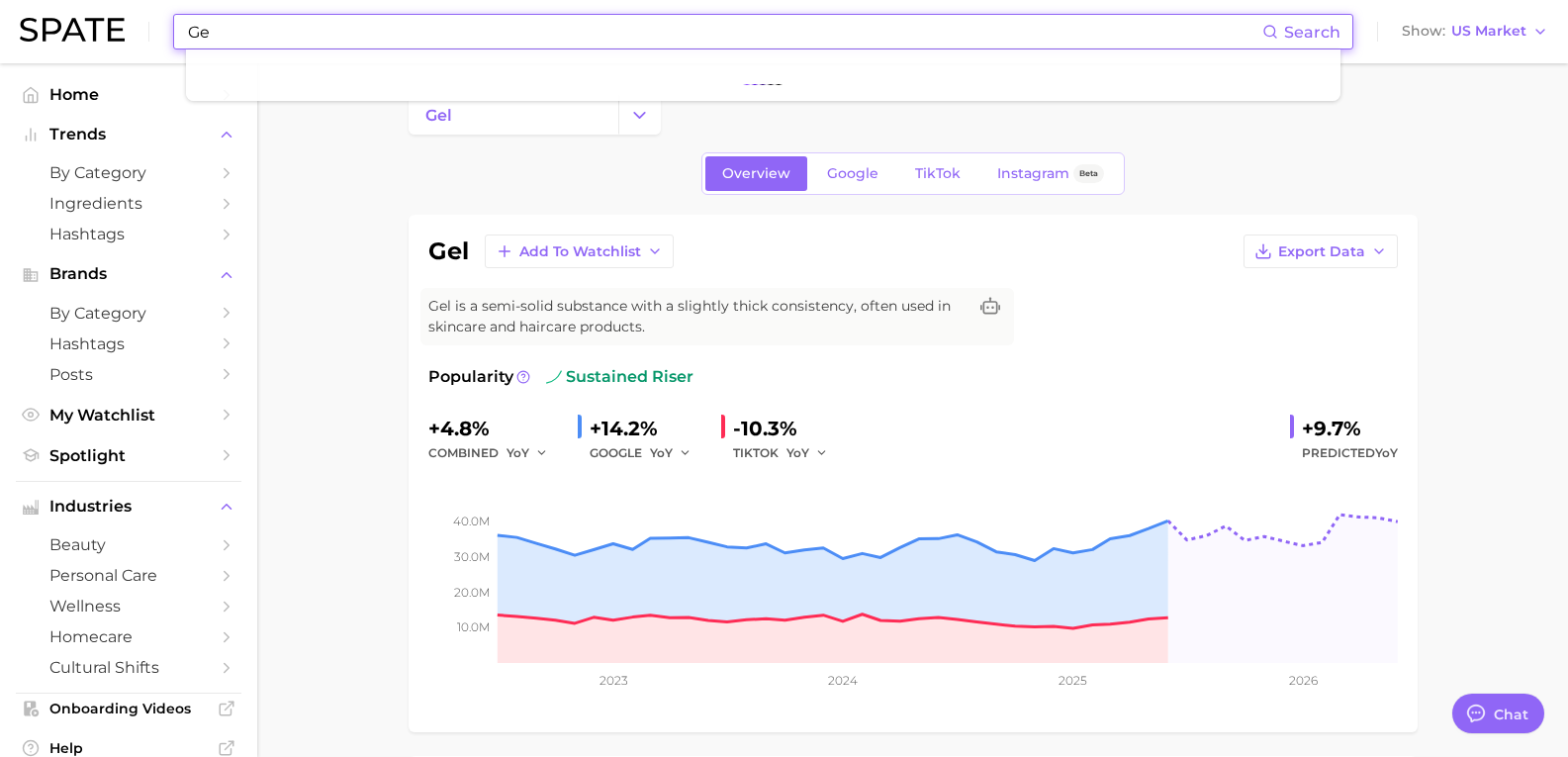 type on "G" 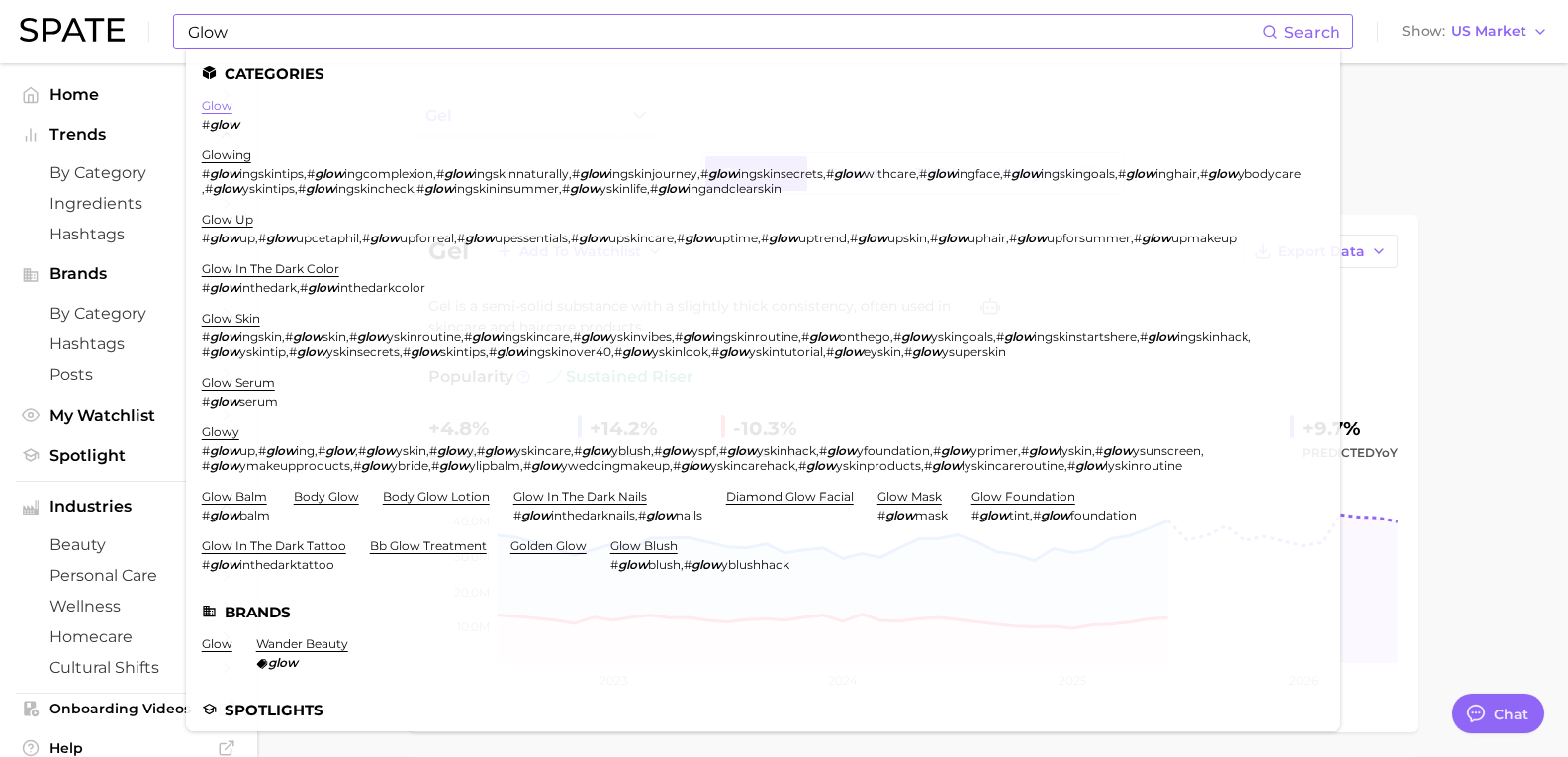 click on "glow" at bounding box center [217, 105] 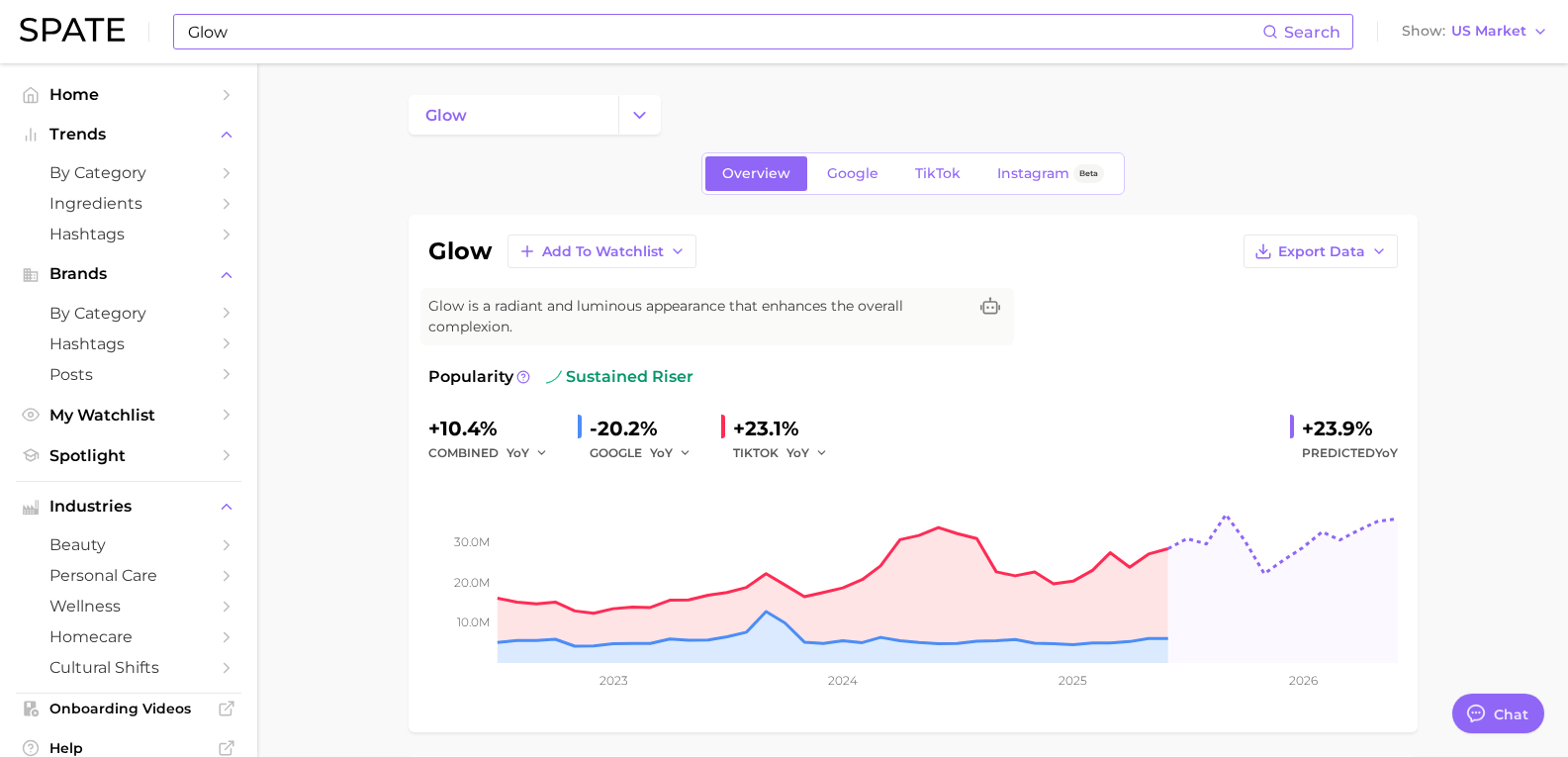 click on "Glow" at bounding box center (724, 32) 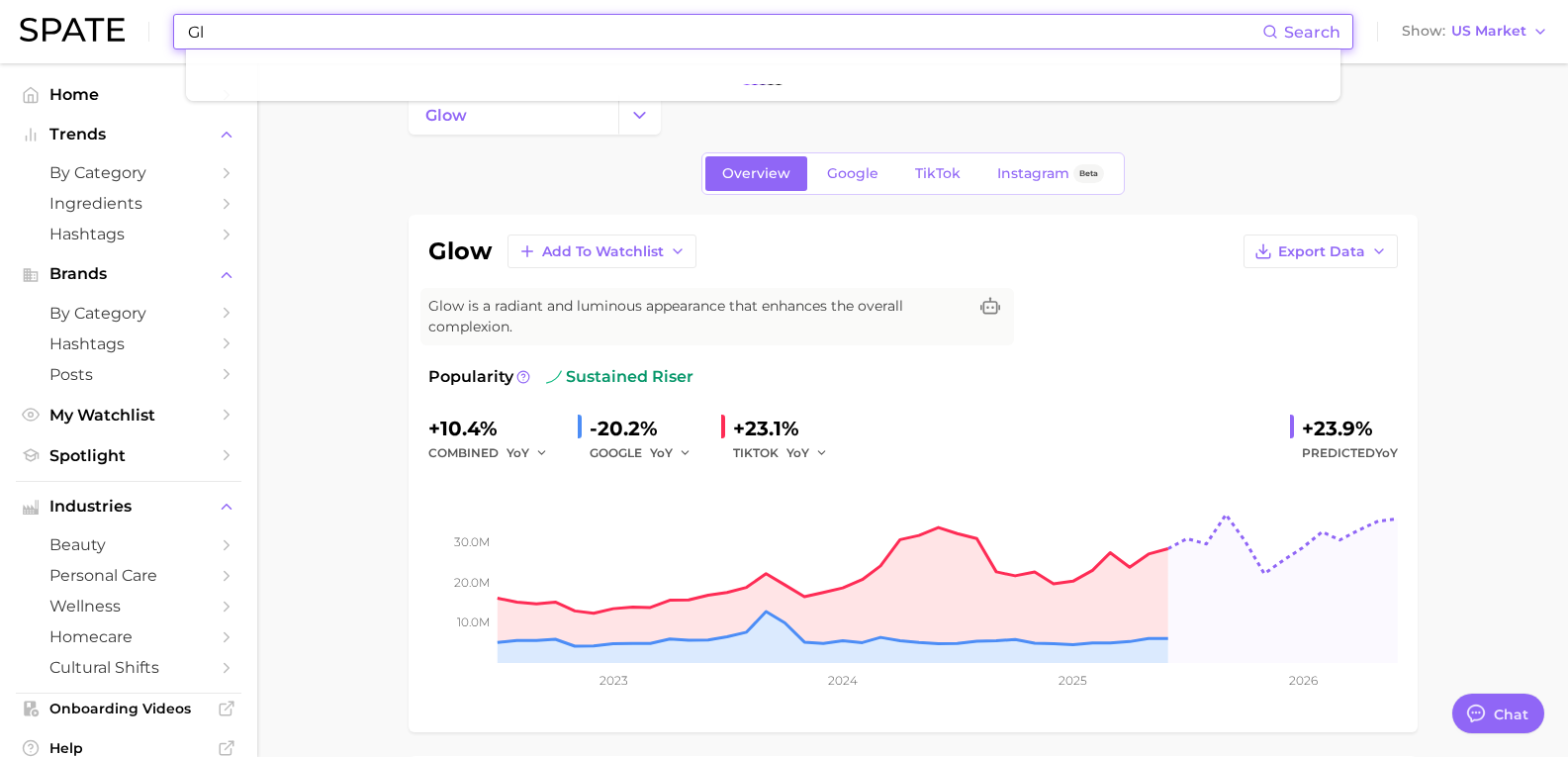 type on "G" 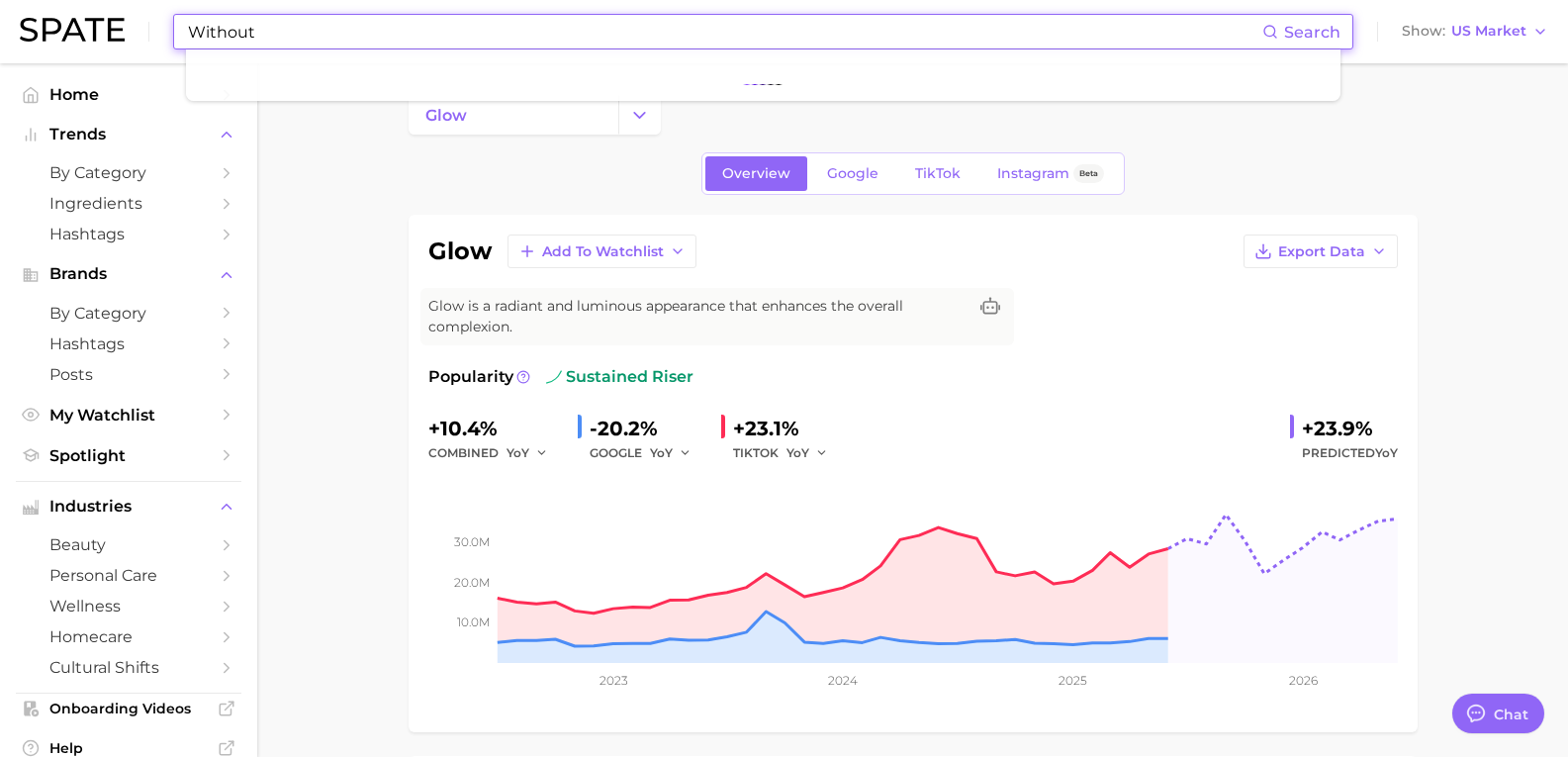 type on "Without" 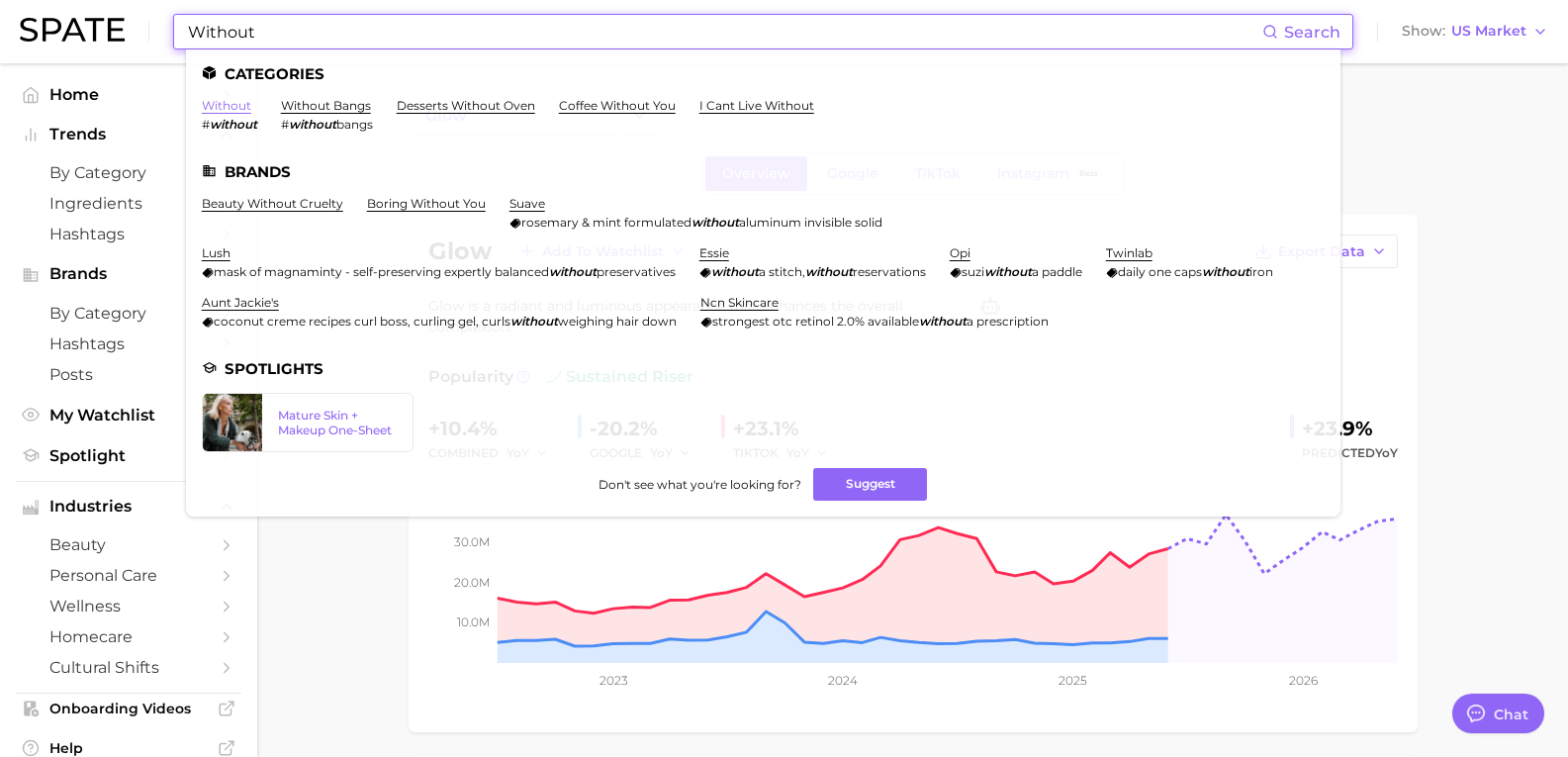 click on "without" at bounding box center (227, 105) 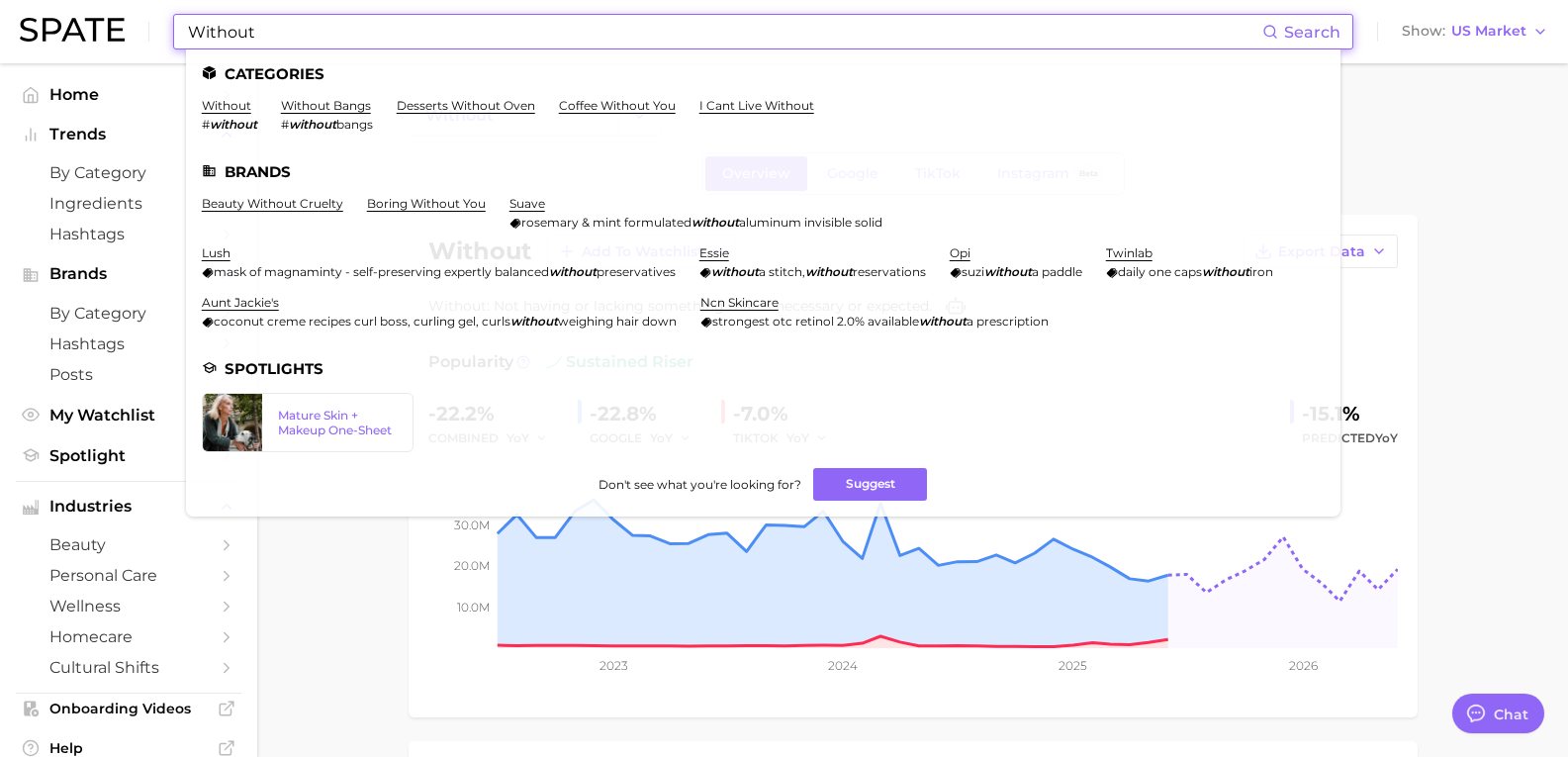click on "Without" at bounding box center (724, 32) 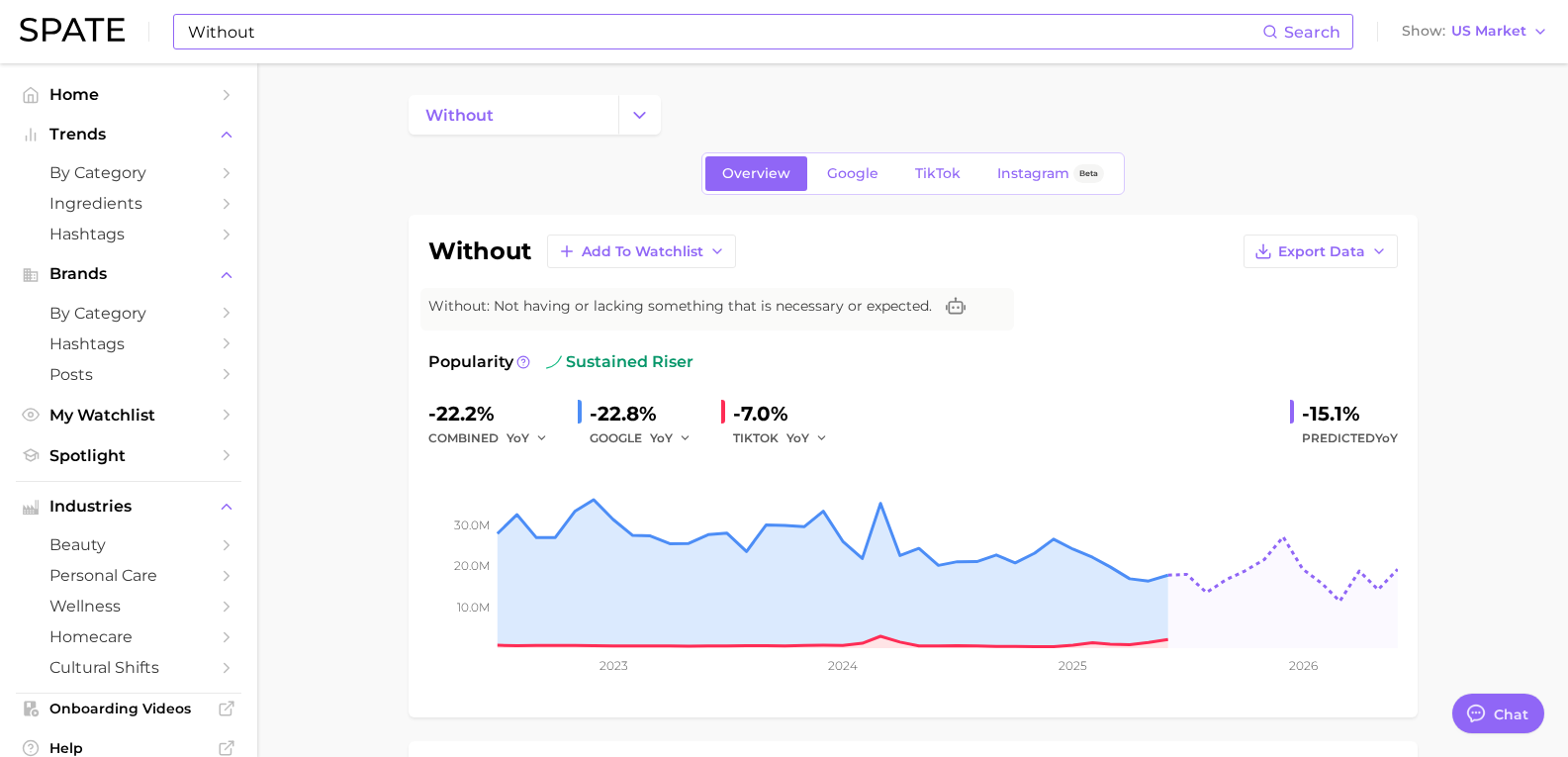 click on "Without" at bounding box center (724, 32) 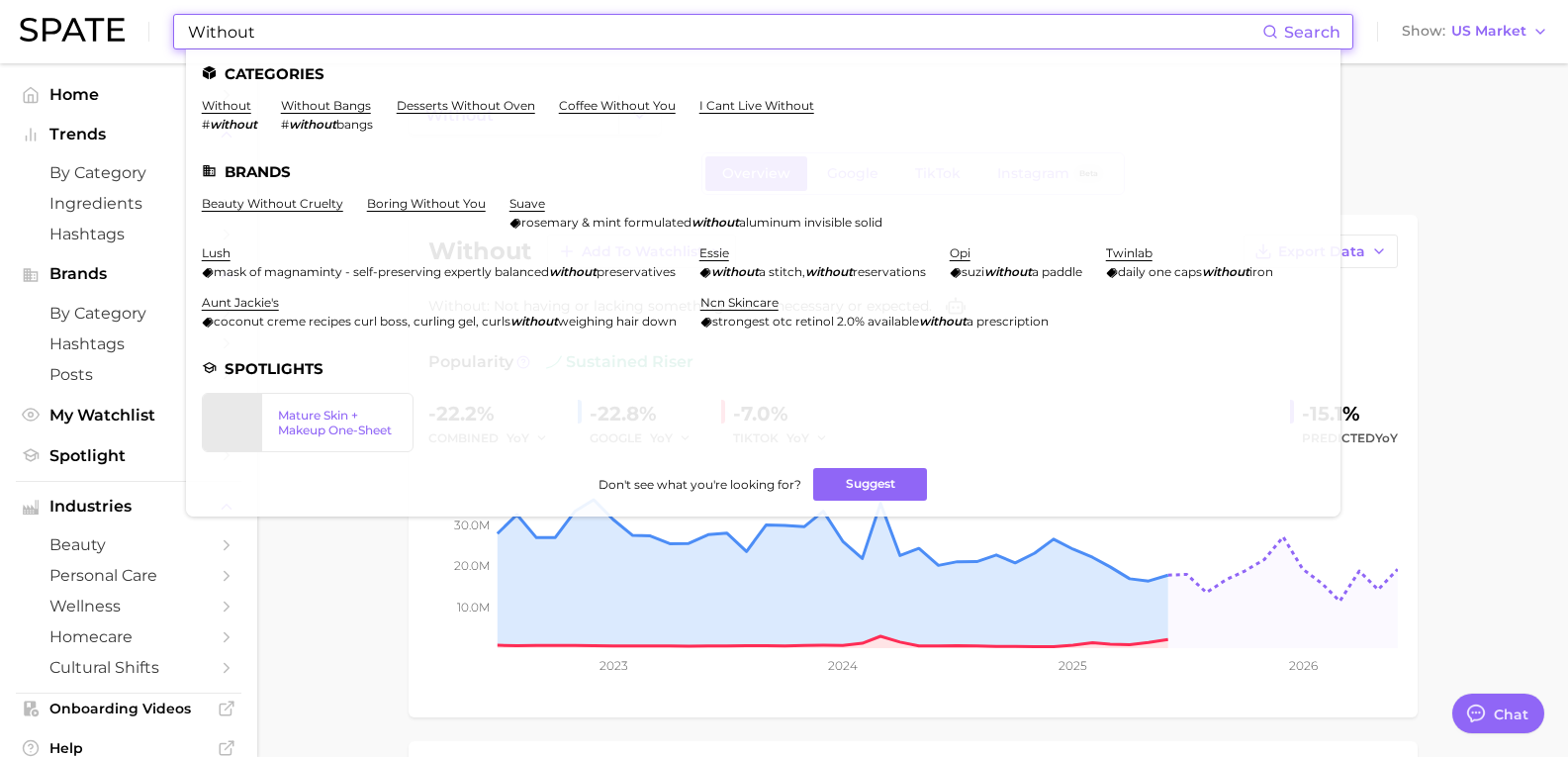 click on "Without" at bounding box center (724, 32) 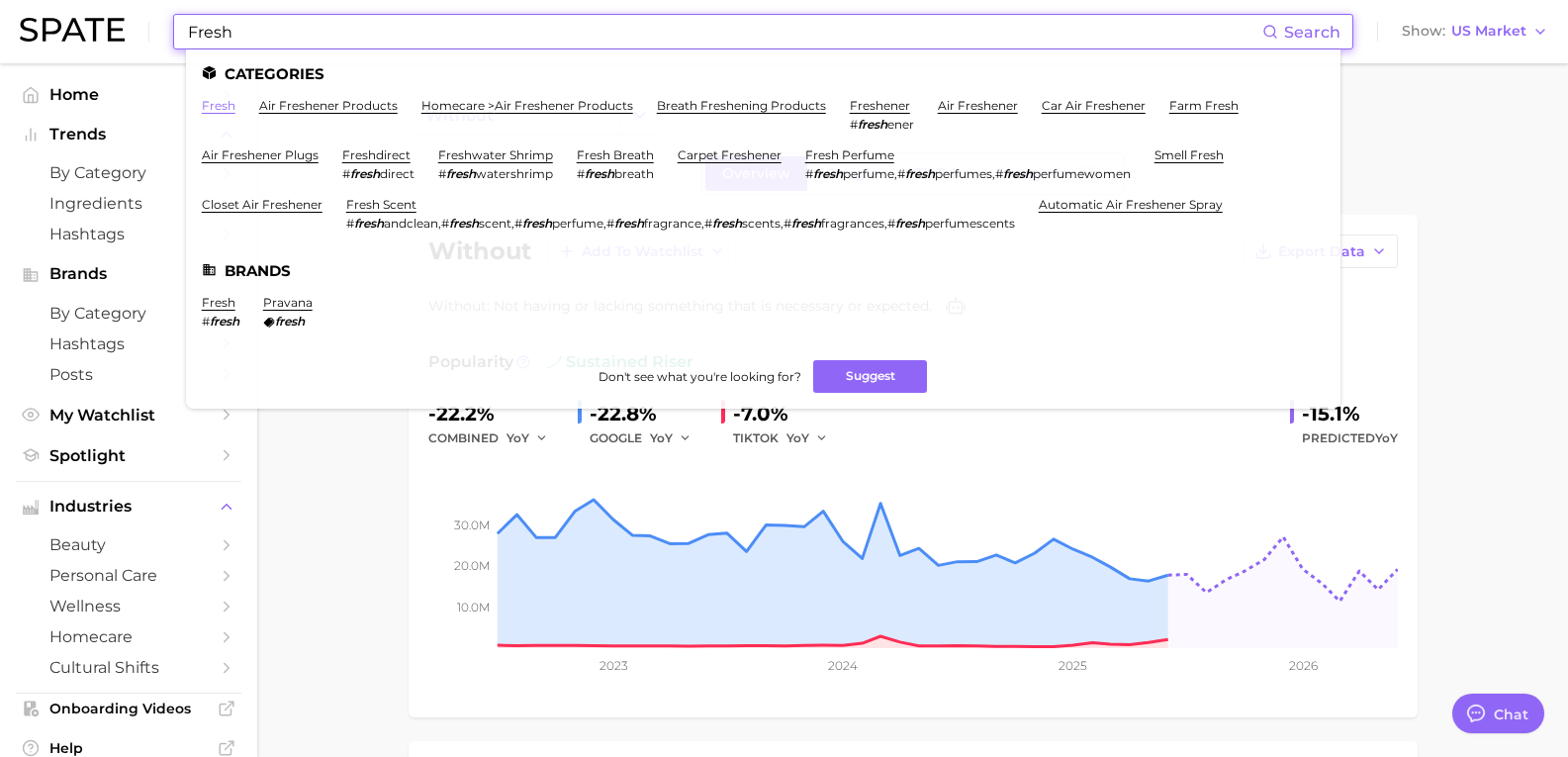 click on "fresh" at bounding box center (219, 105) 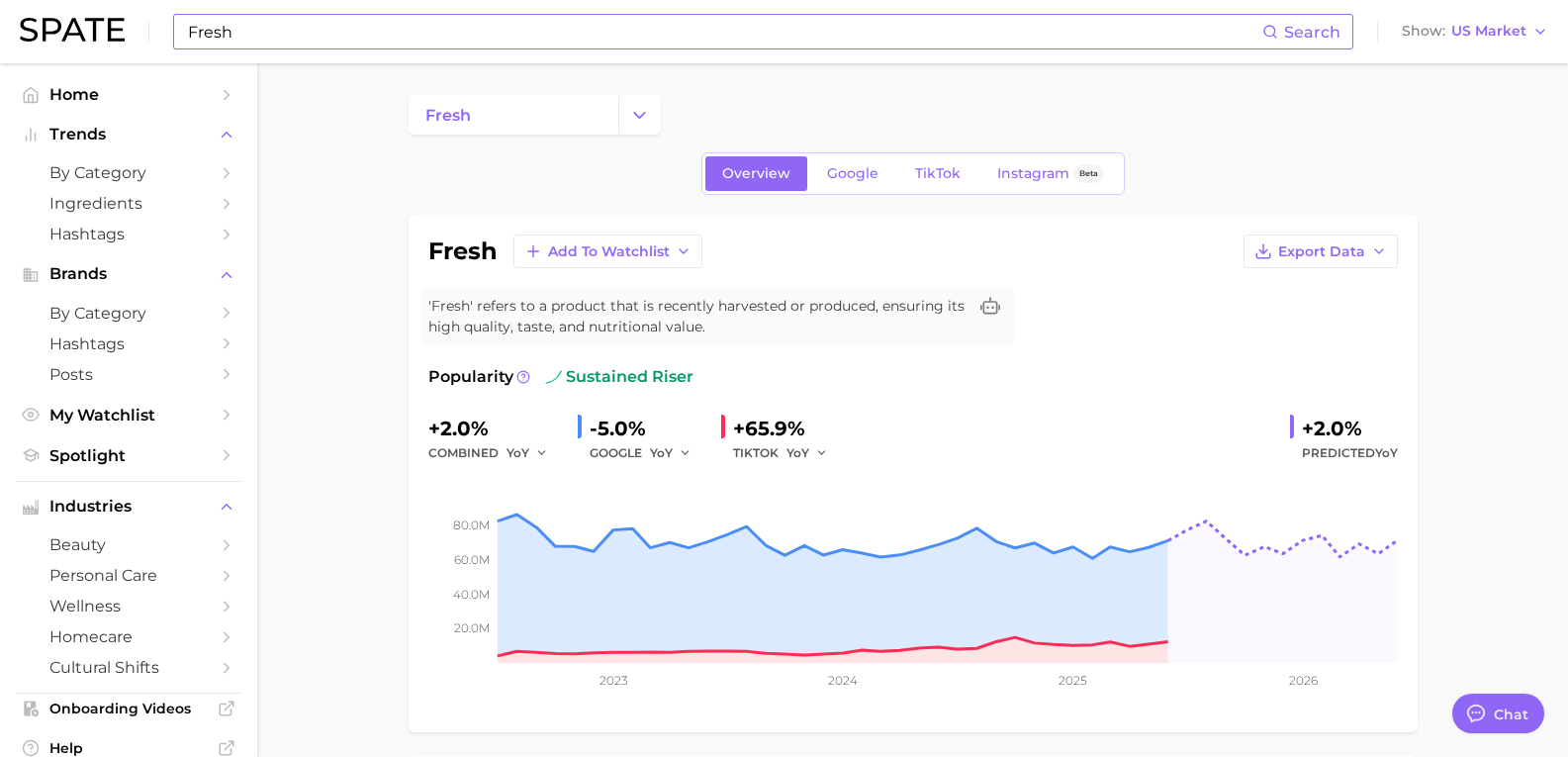 click on "Fresh" at bounding box center (724, 32) 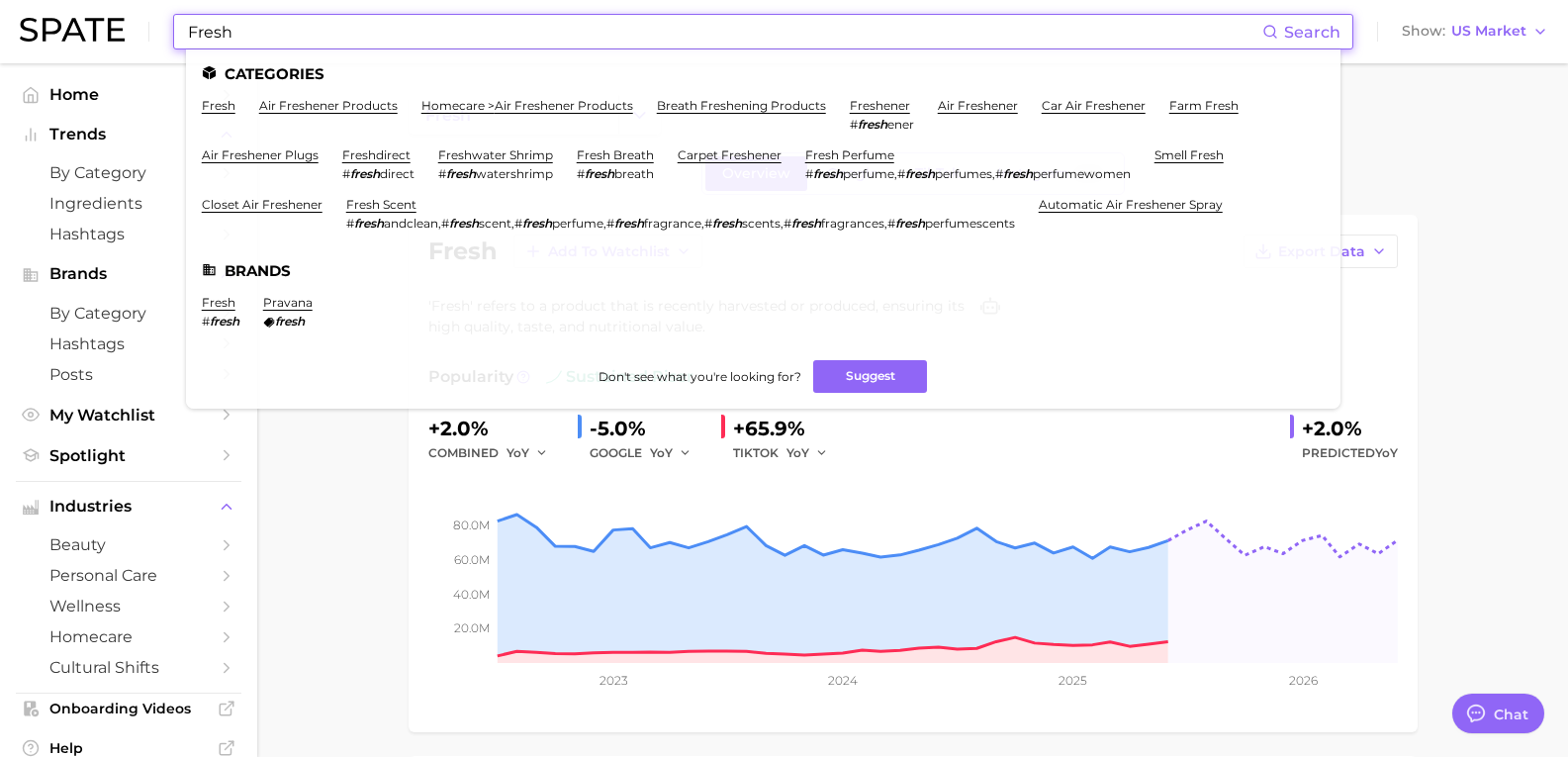 click on "Fresh" at bounding box center [724, 32] 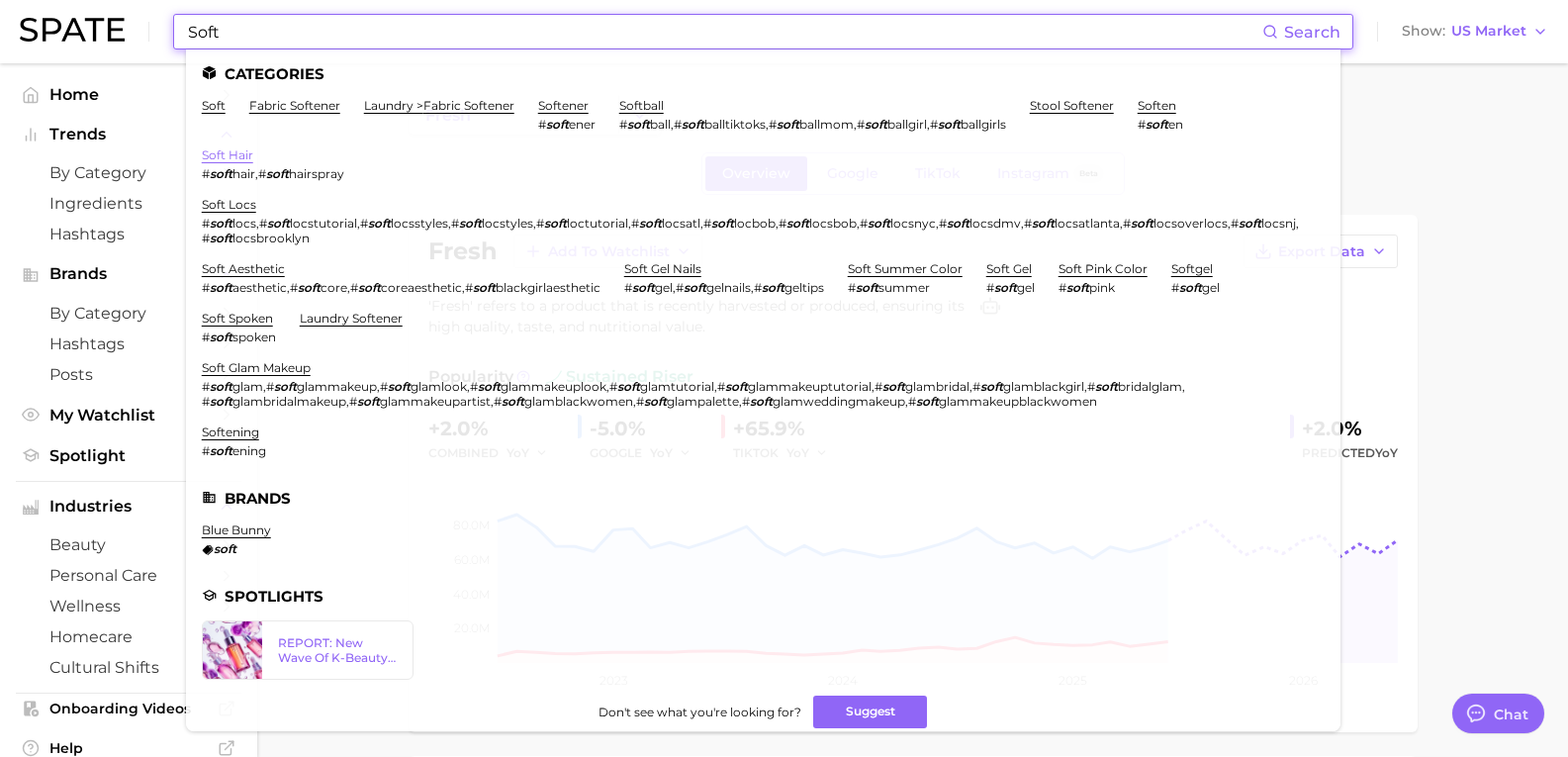 click on "soft hair" at bounding box center (228, 154) 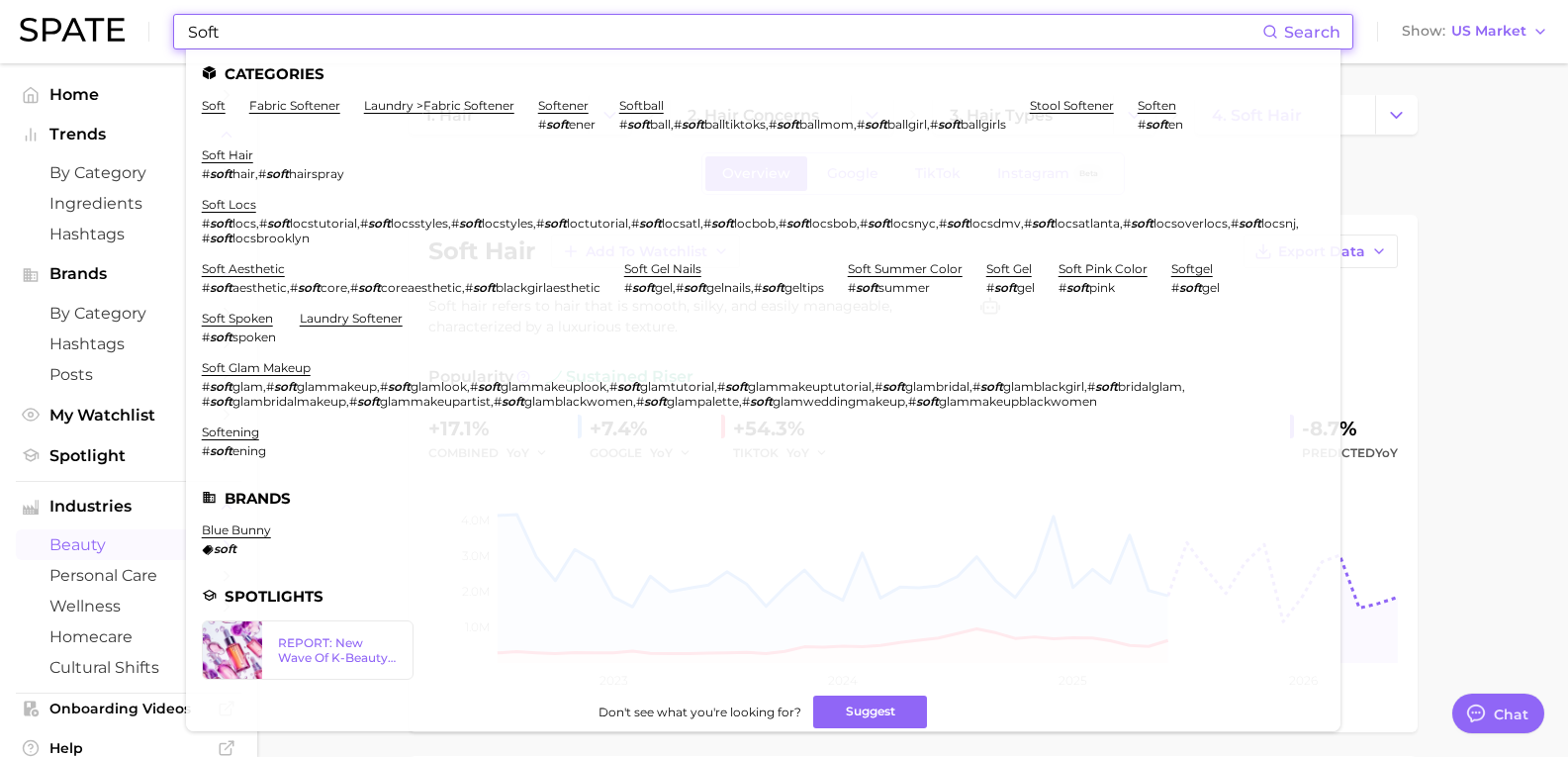drag, startPoint x: 239, startPoint y: 32, endPoint x: 103, endPoint y: 29, distance: 136.03308 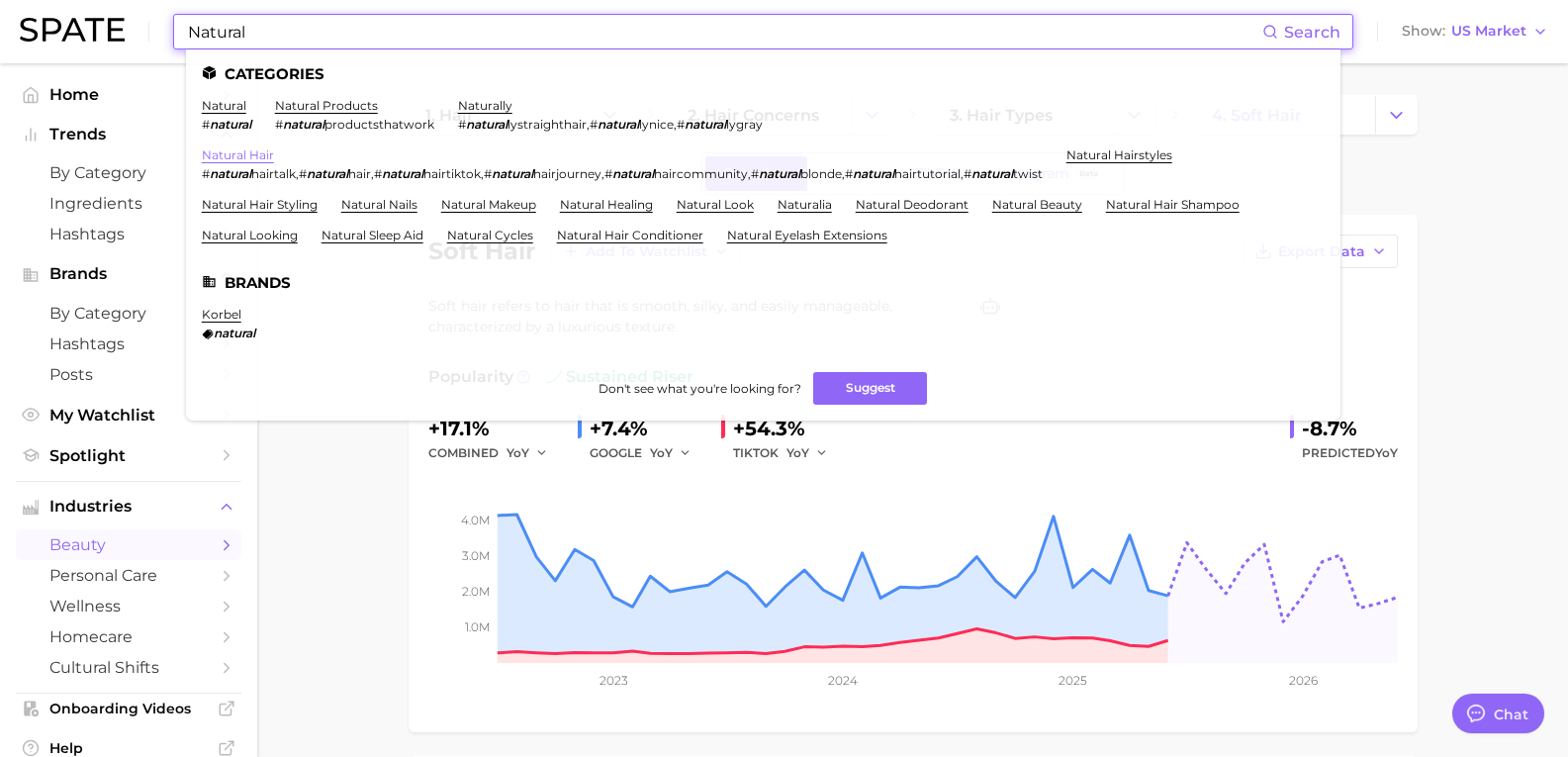 type on "Natural" 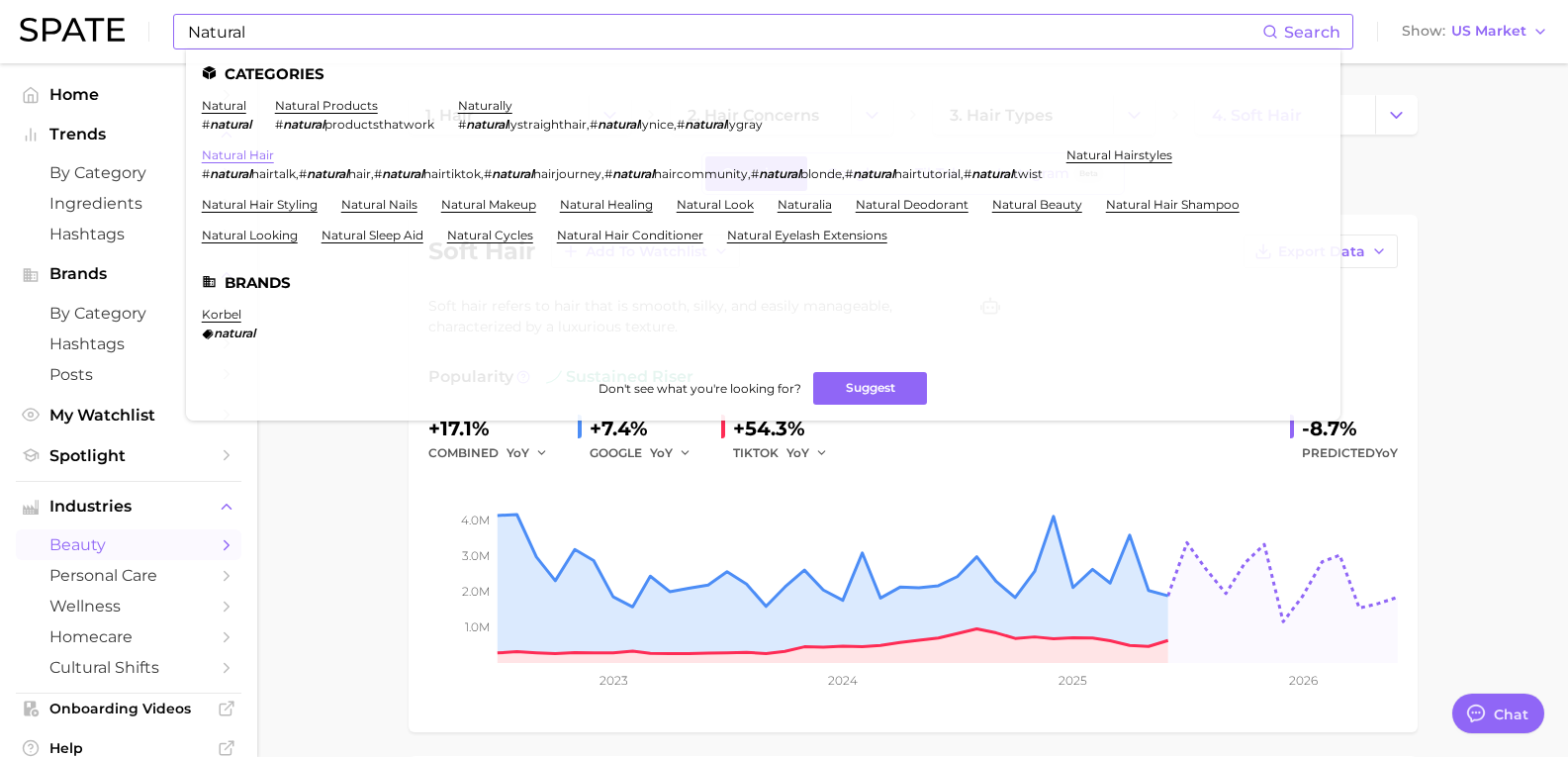 click on "natural hair" at bounding box center [237, 154] 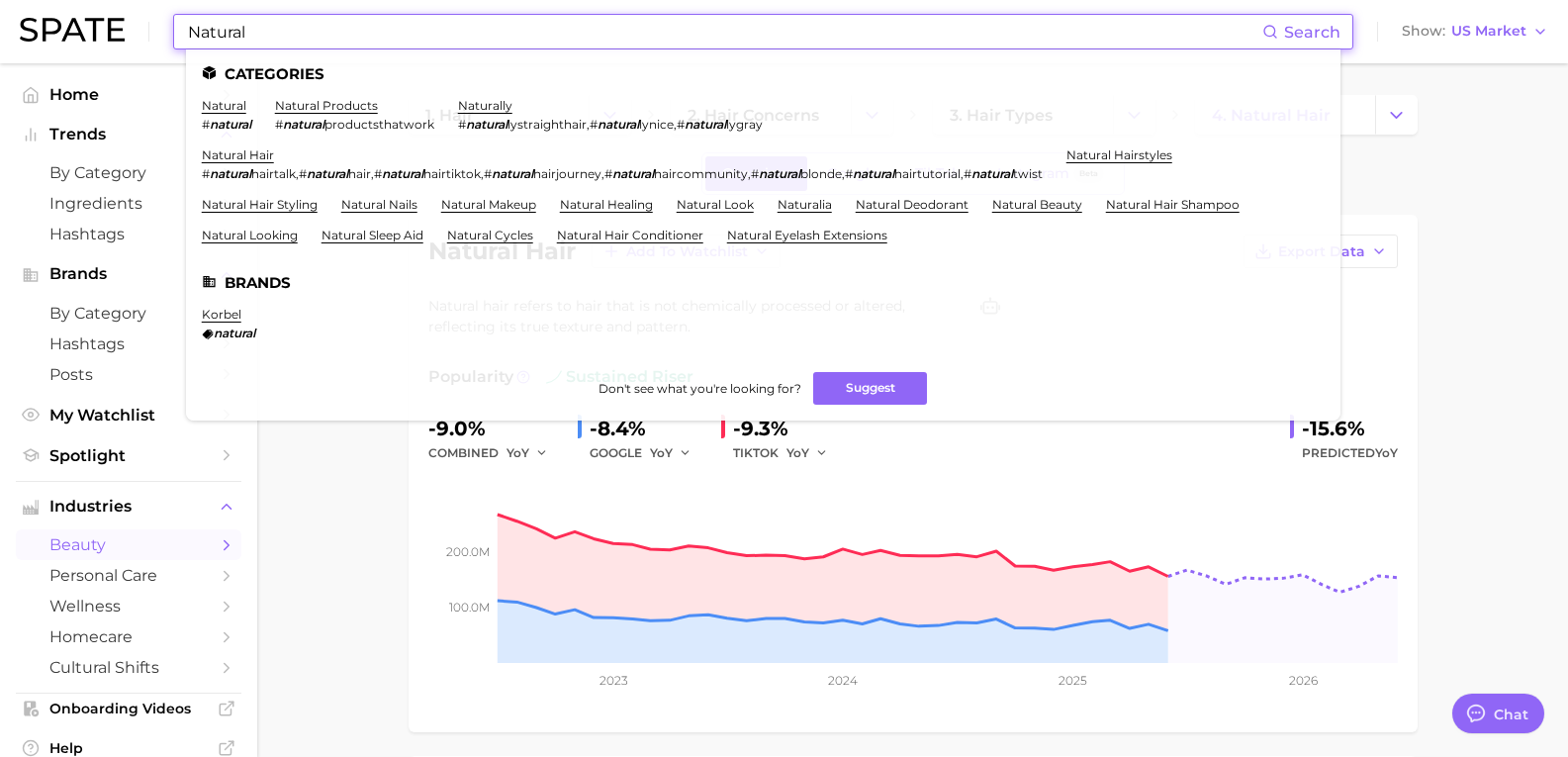click on "Natural" at bounding box center (724, 32) 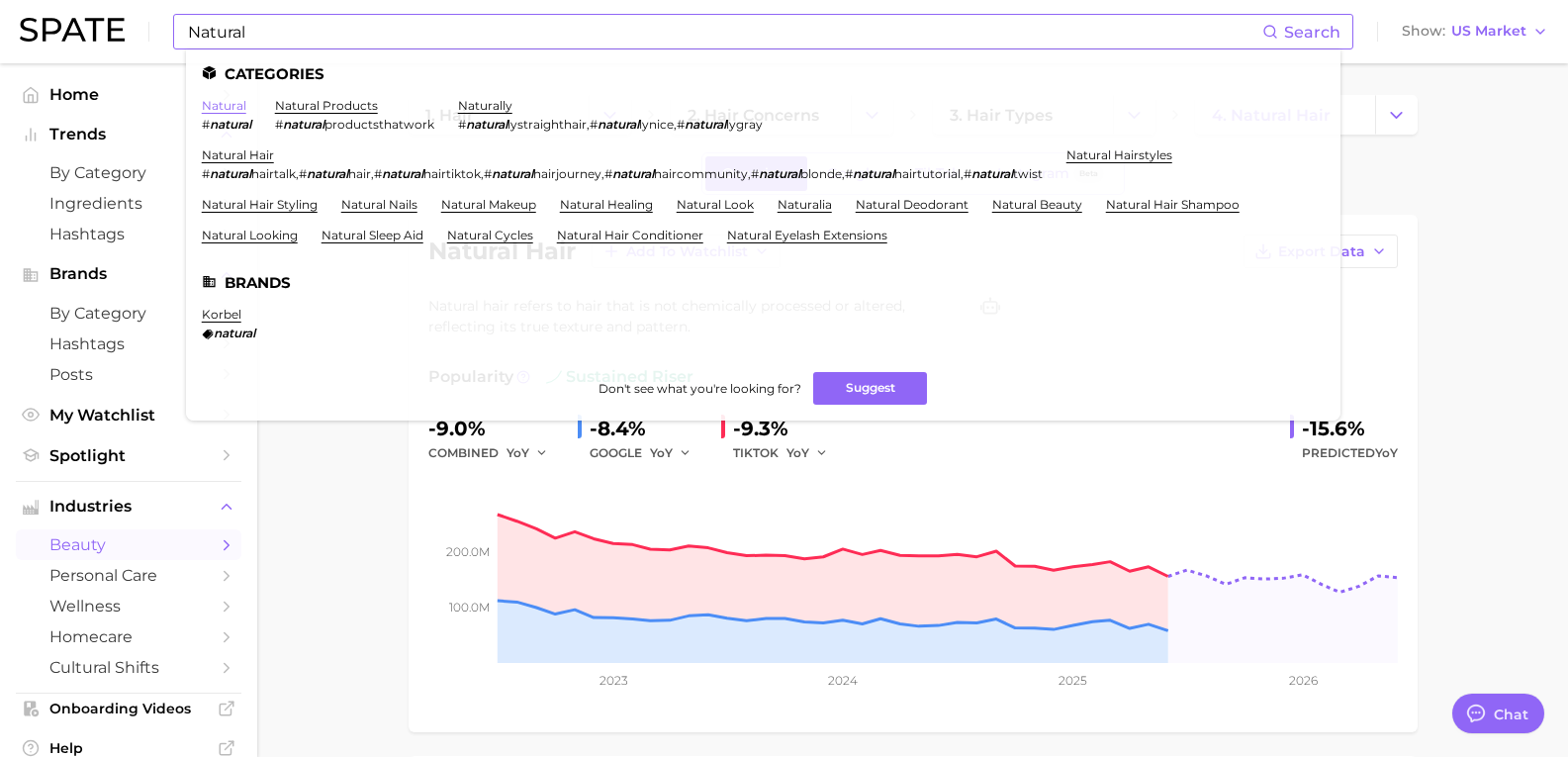 click on "natural" at bounding box center (224, 105) 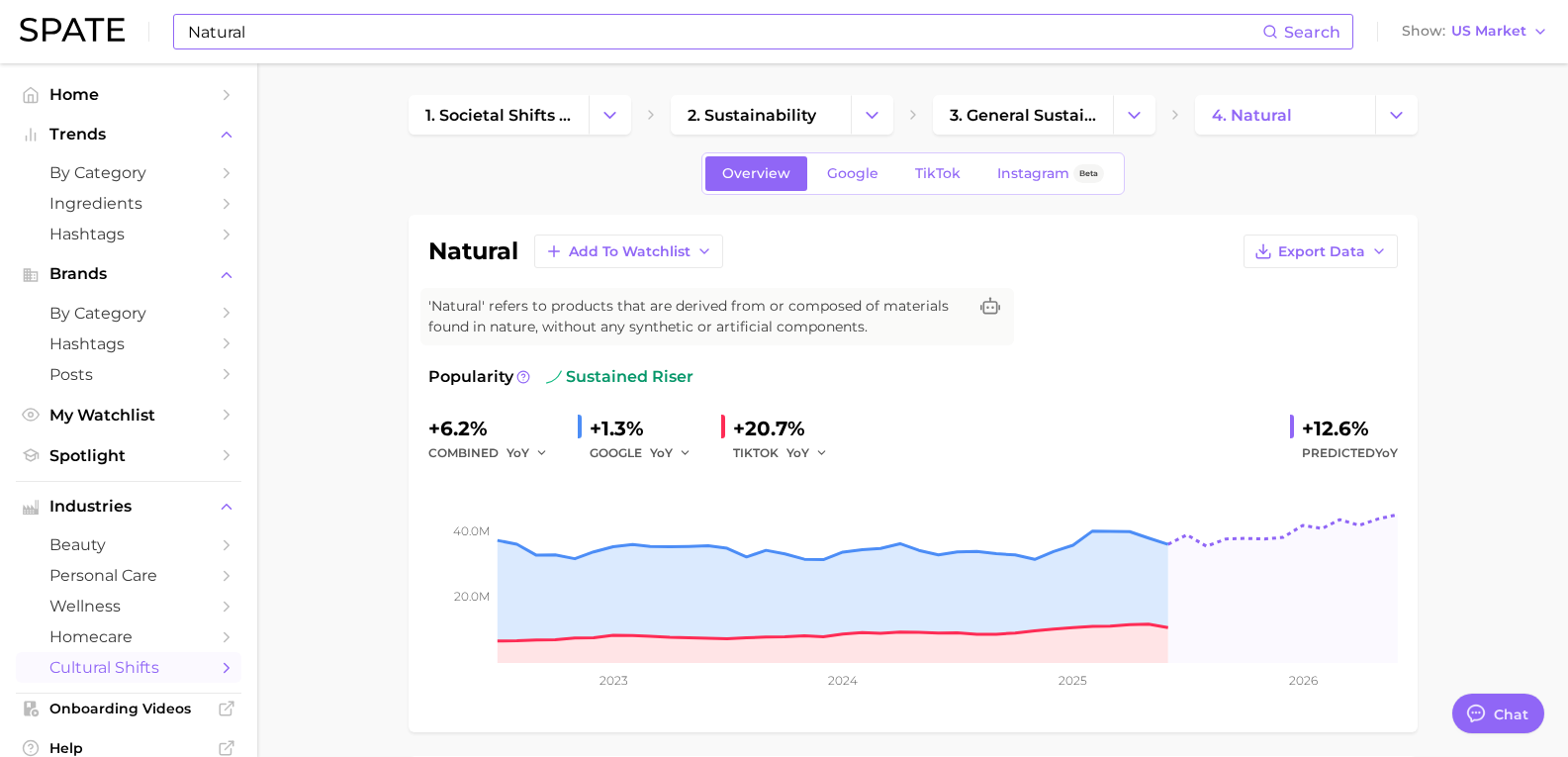 click on "Natural" at bounding box center [724, 32] 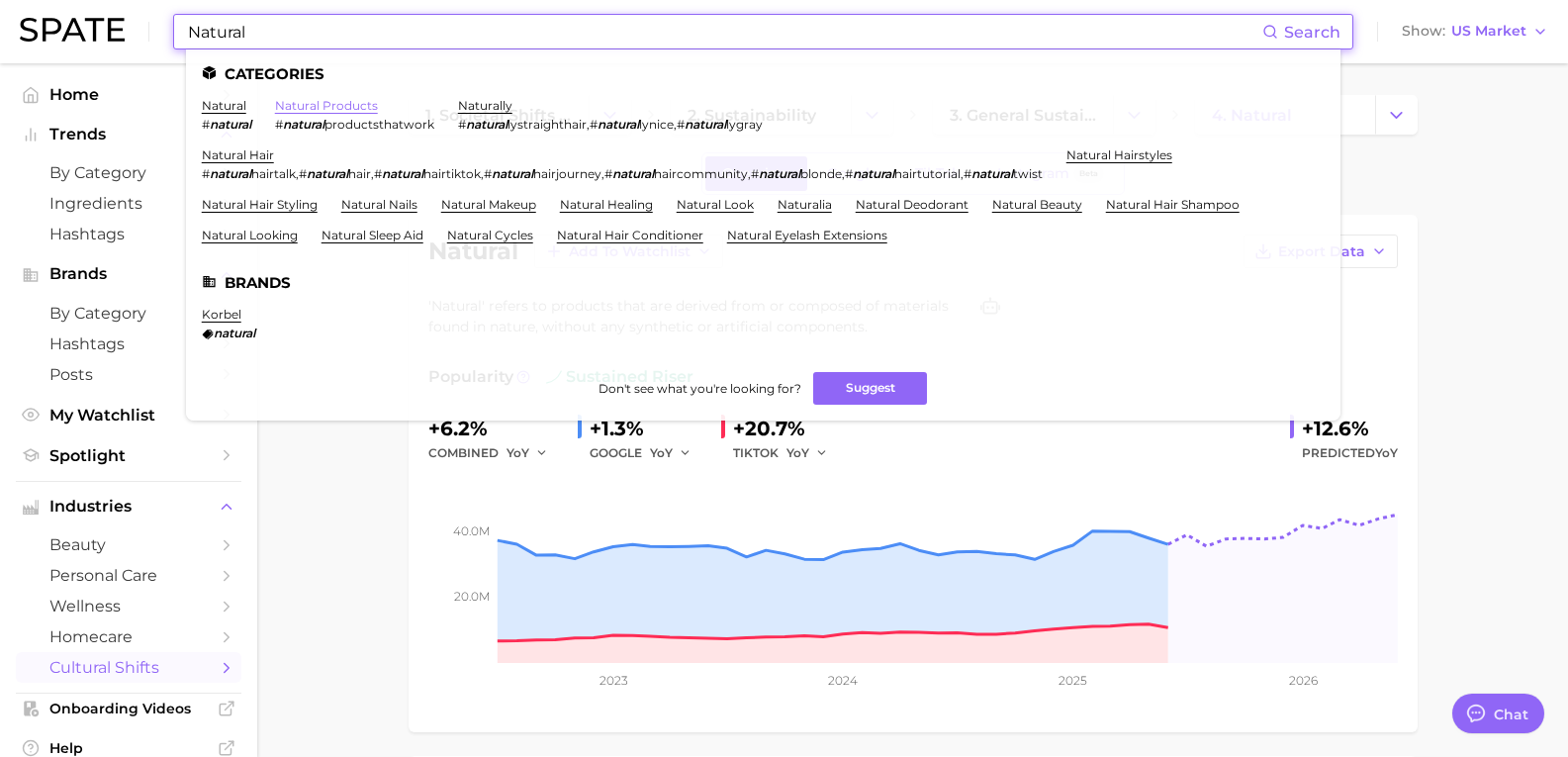 click on "natural products" at bounding box center [326, 105] 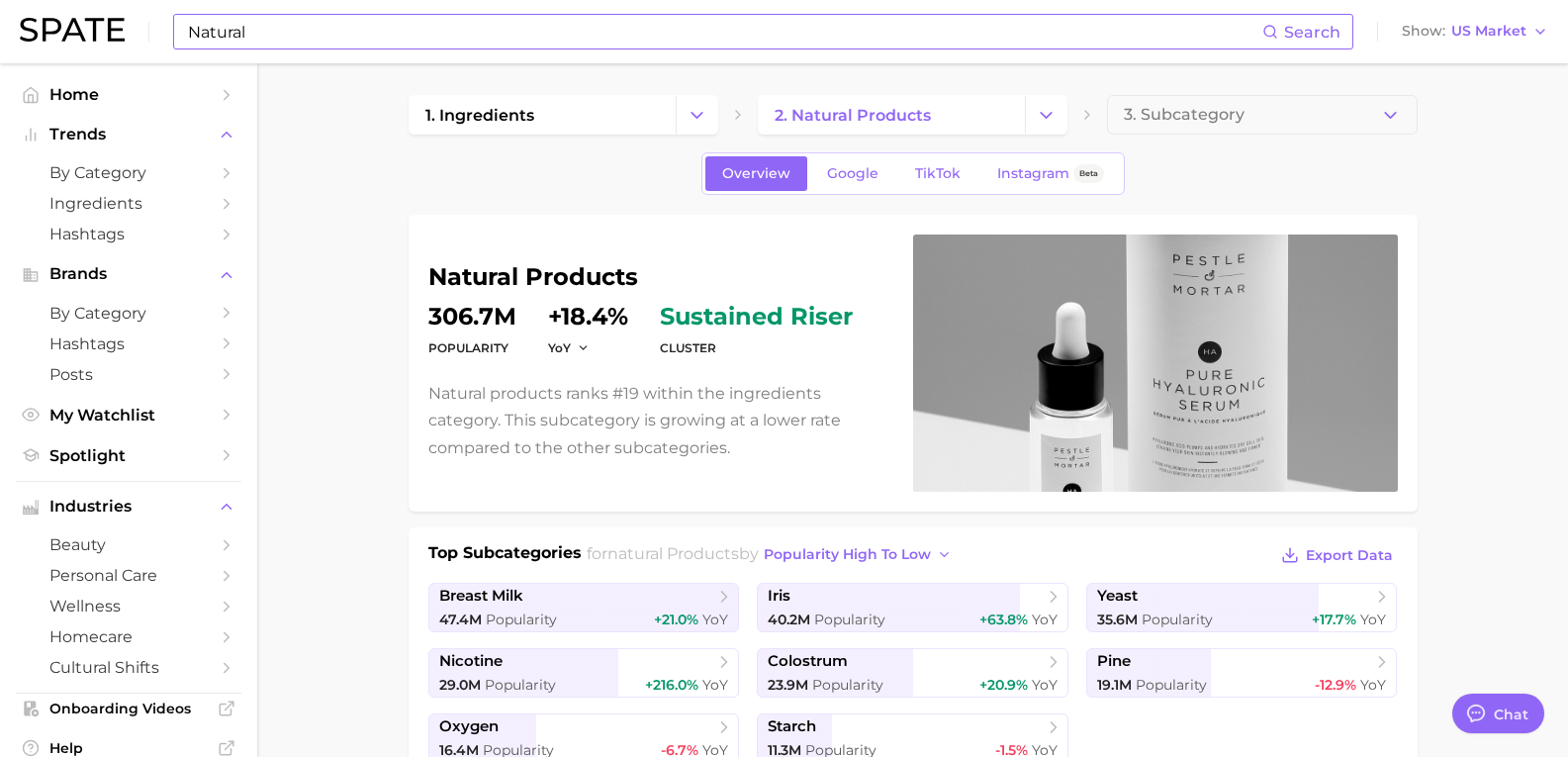 click on "Natural" at bounding box center (724, 32) 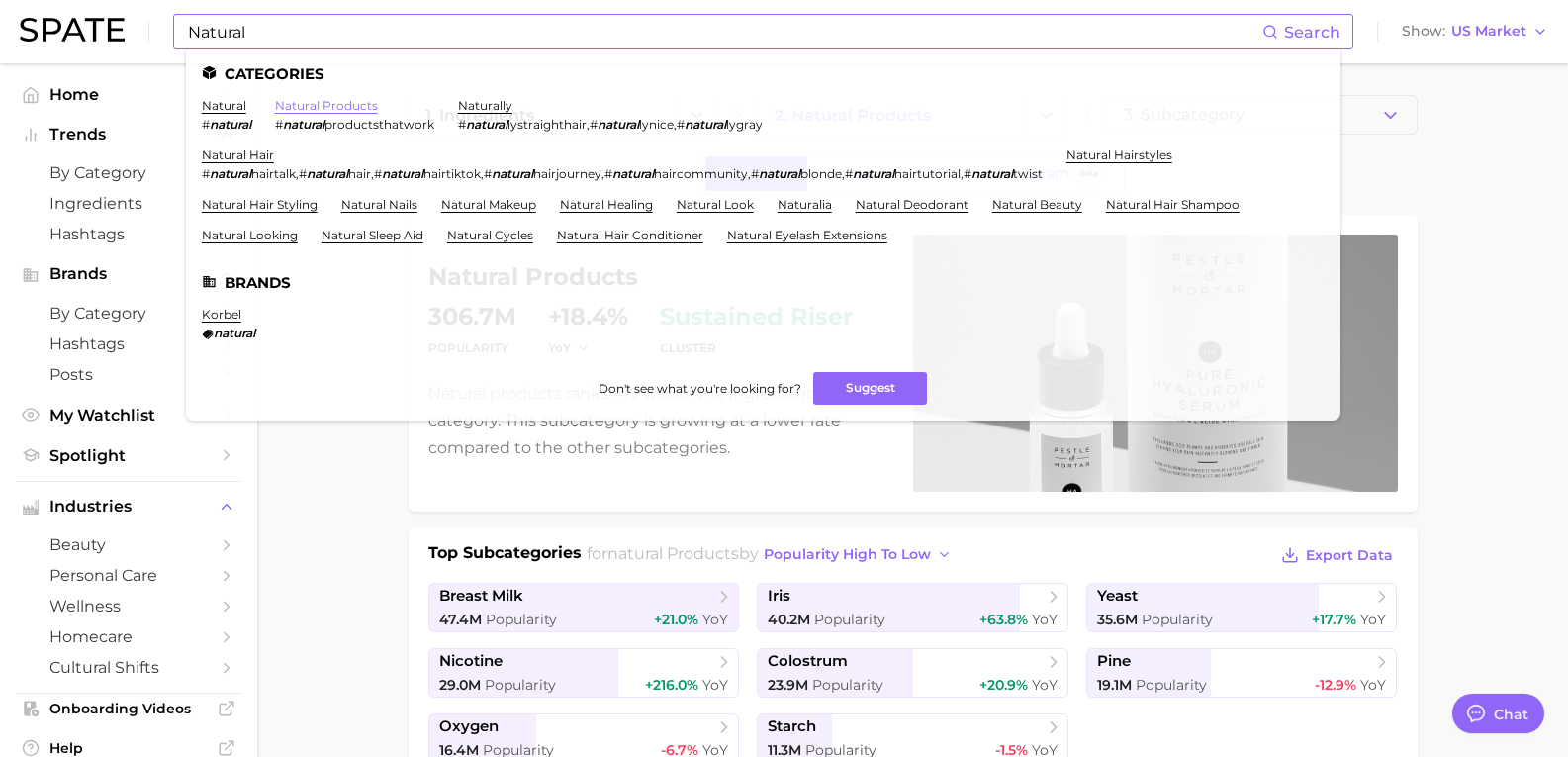 click on "natural products" at bounding box center (326, 105) 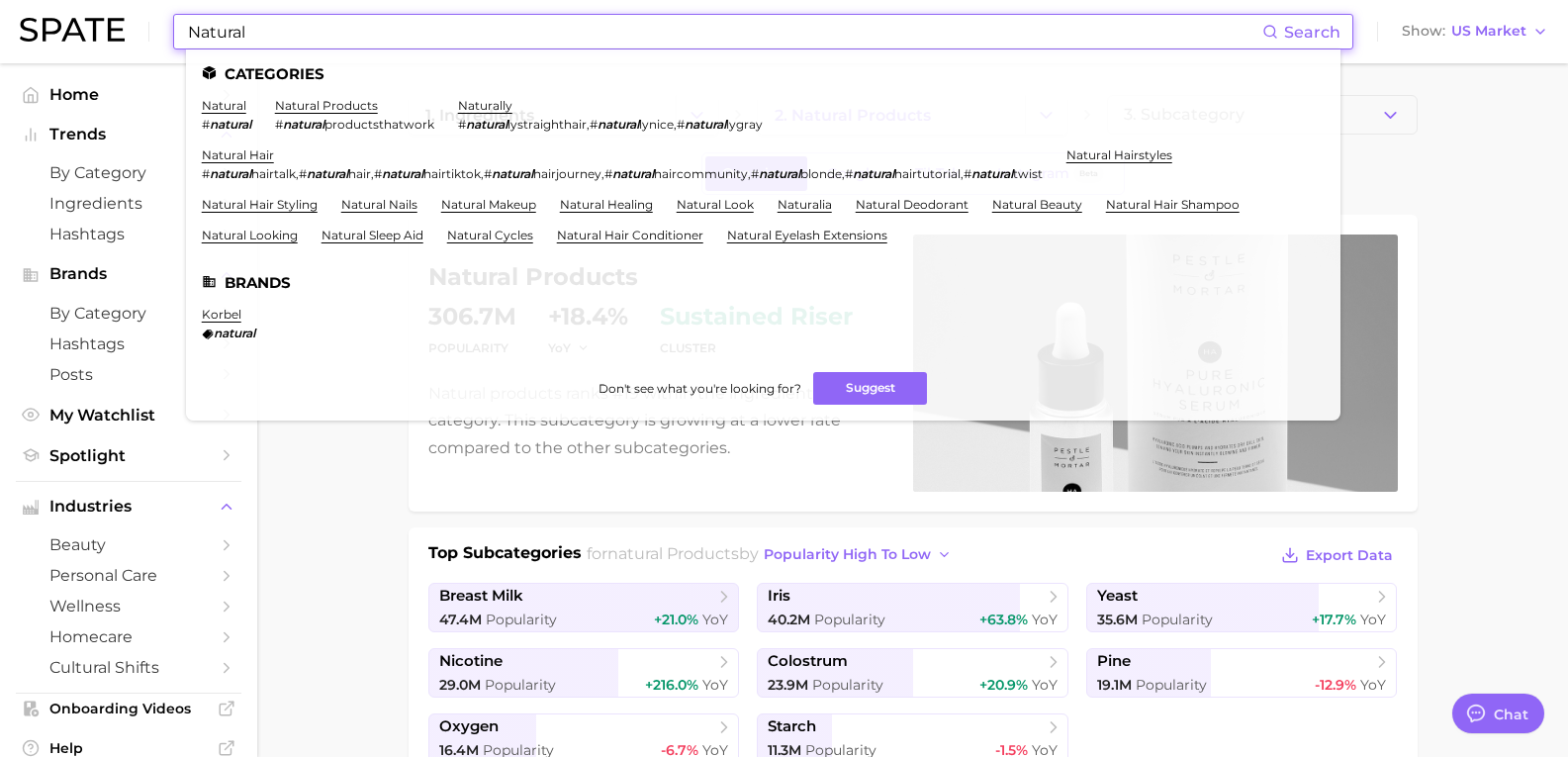 click on "Natural" at bounding box center (724, 32) 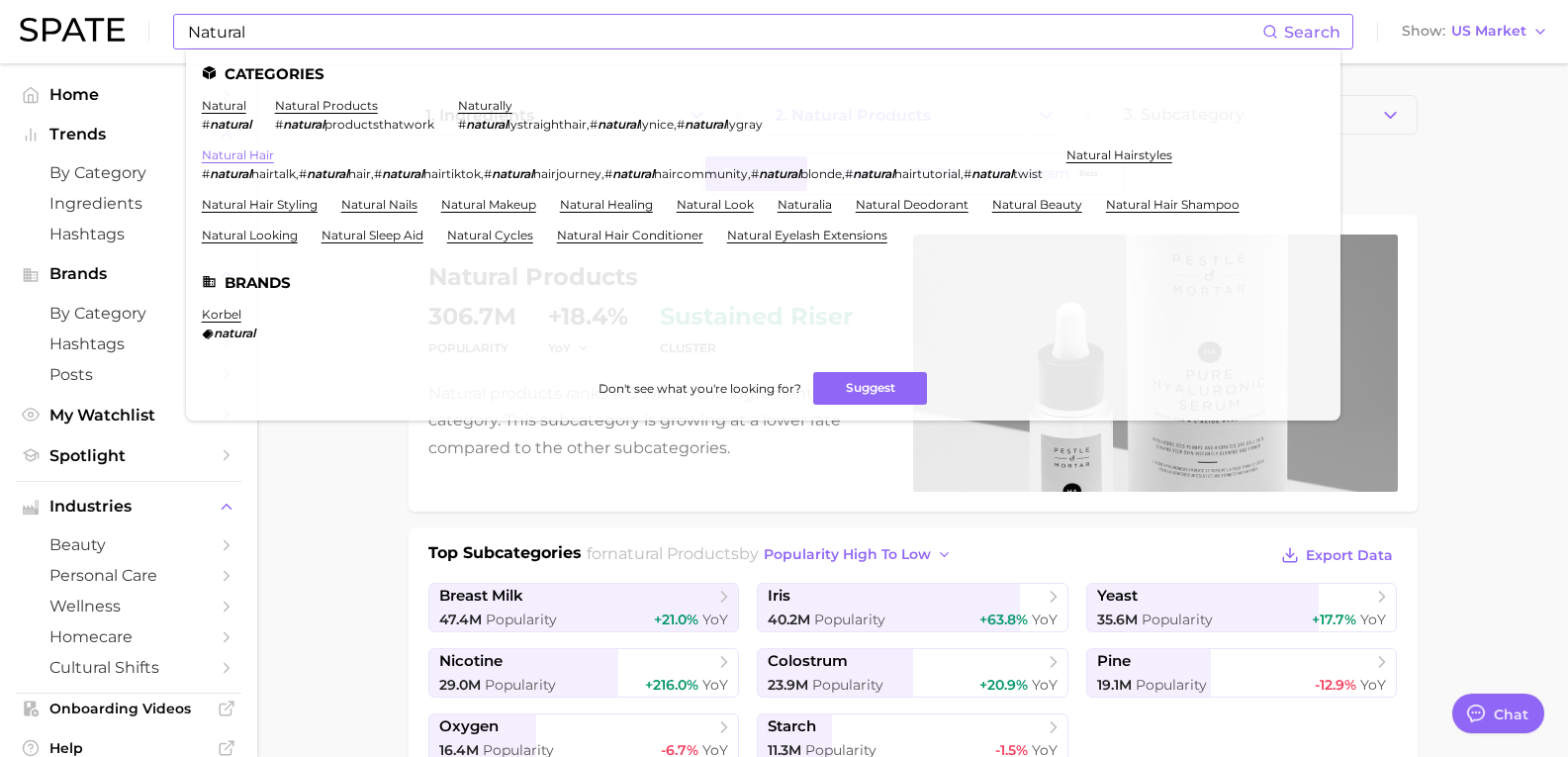 click on "natural hair" at bounding box center (237, 154) 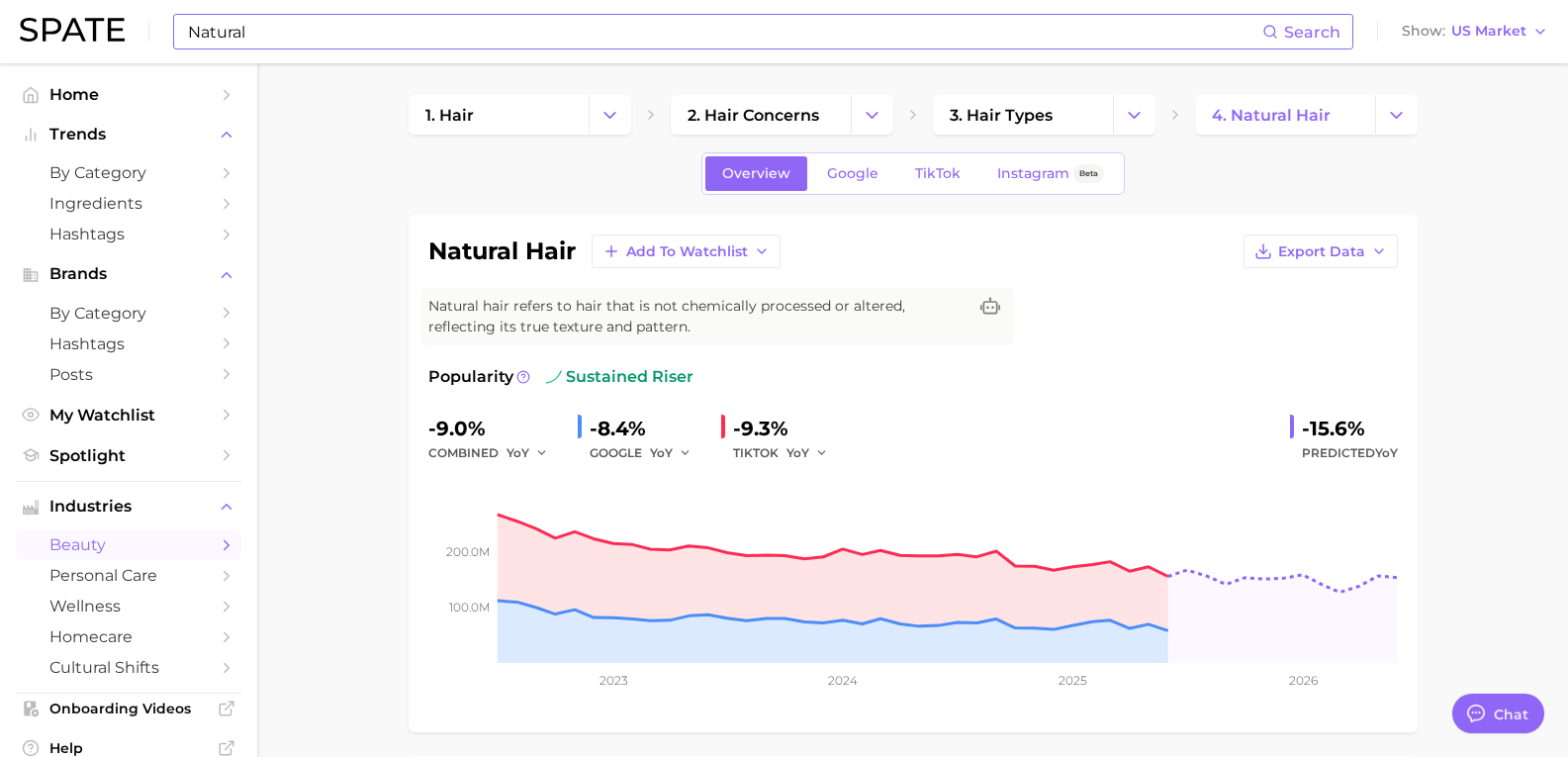 click on "Natural" at bounding box center (724, 32) 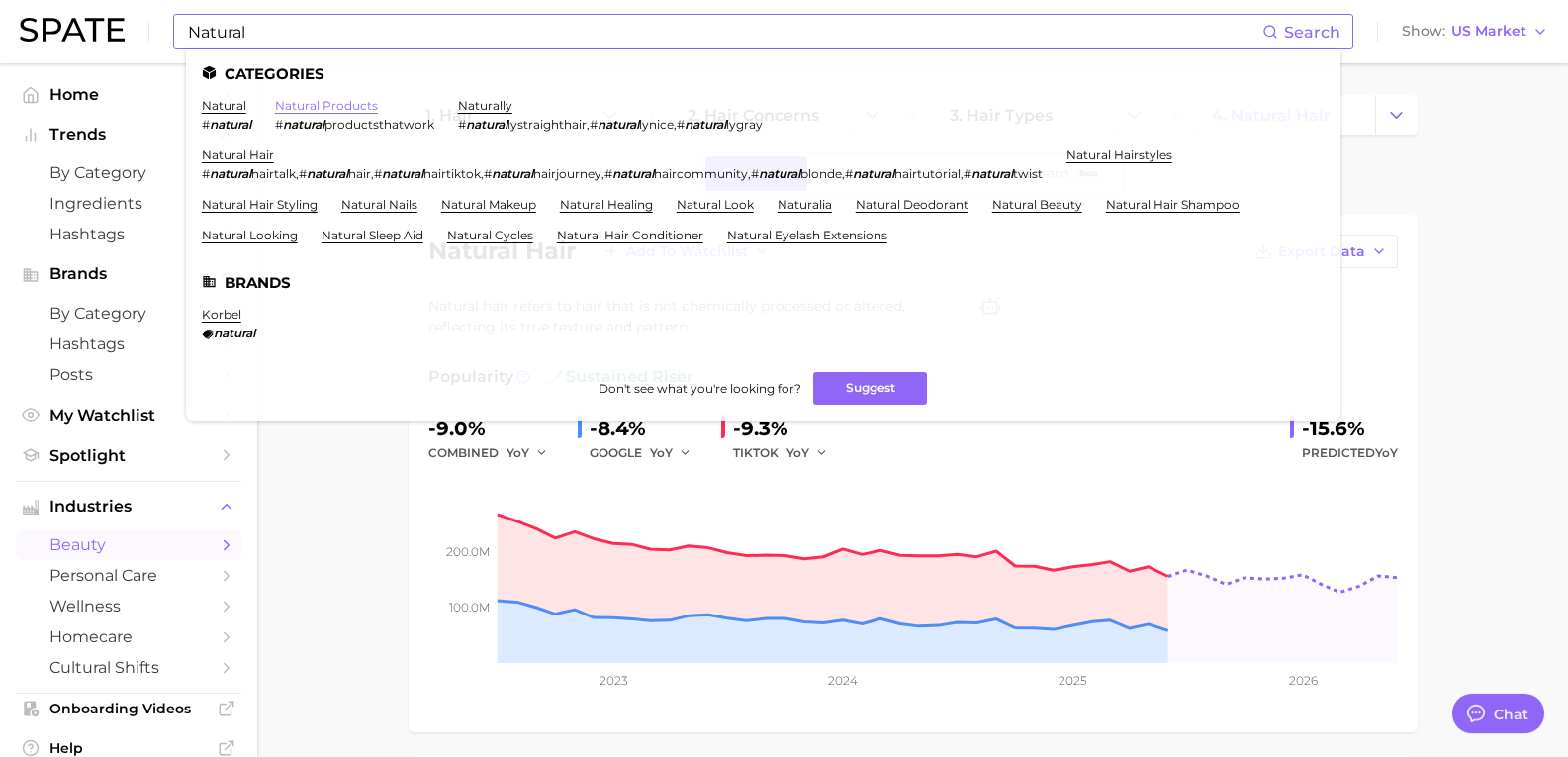 click on "natural products" at bounding box center [326, 105] 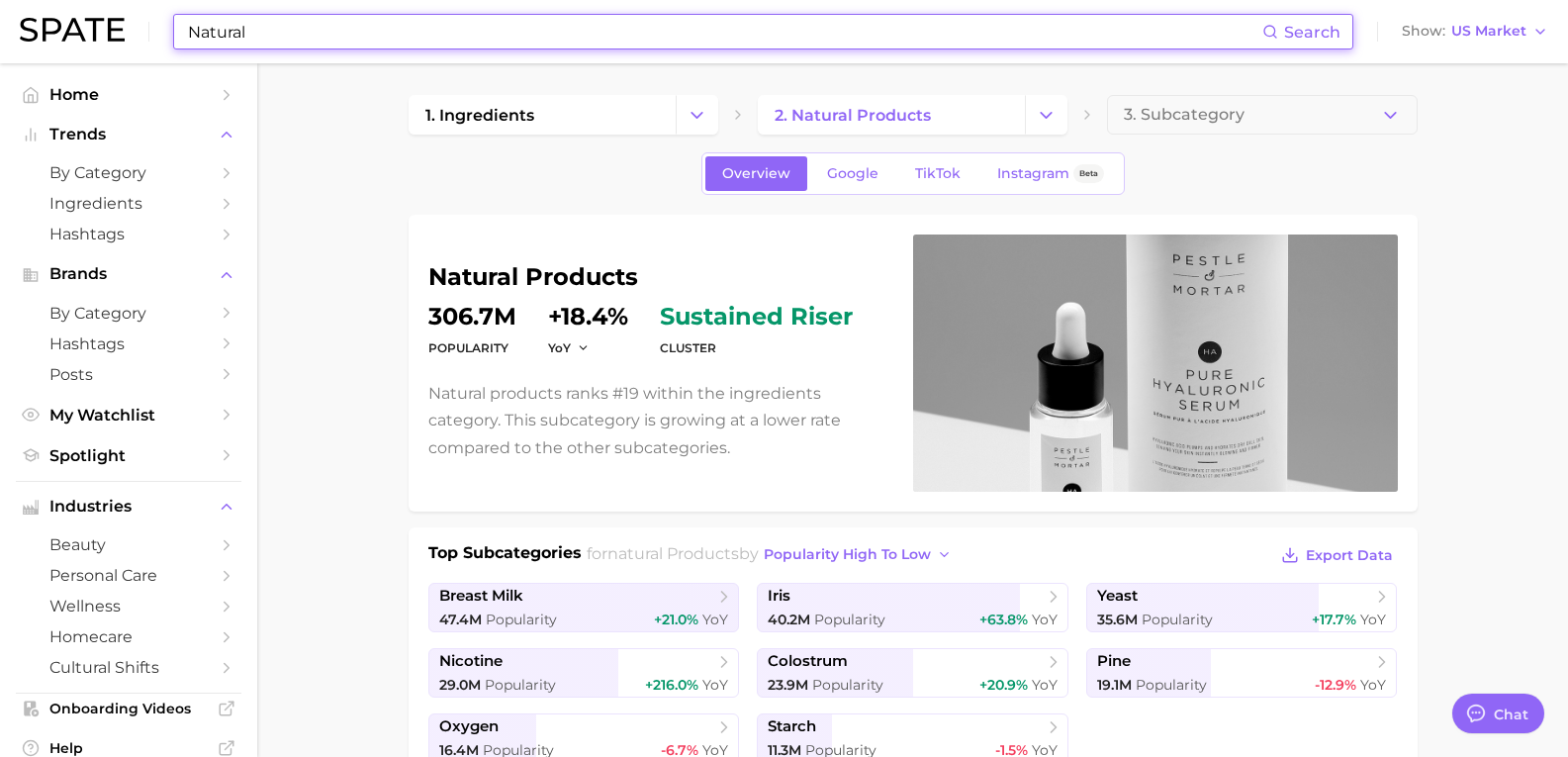 click on "Natural" at bounding box center [724, 32] 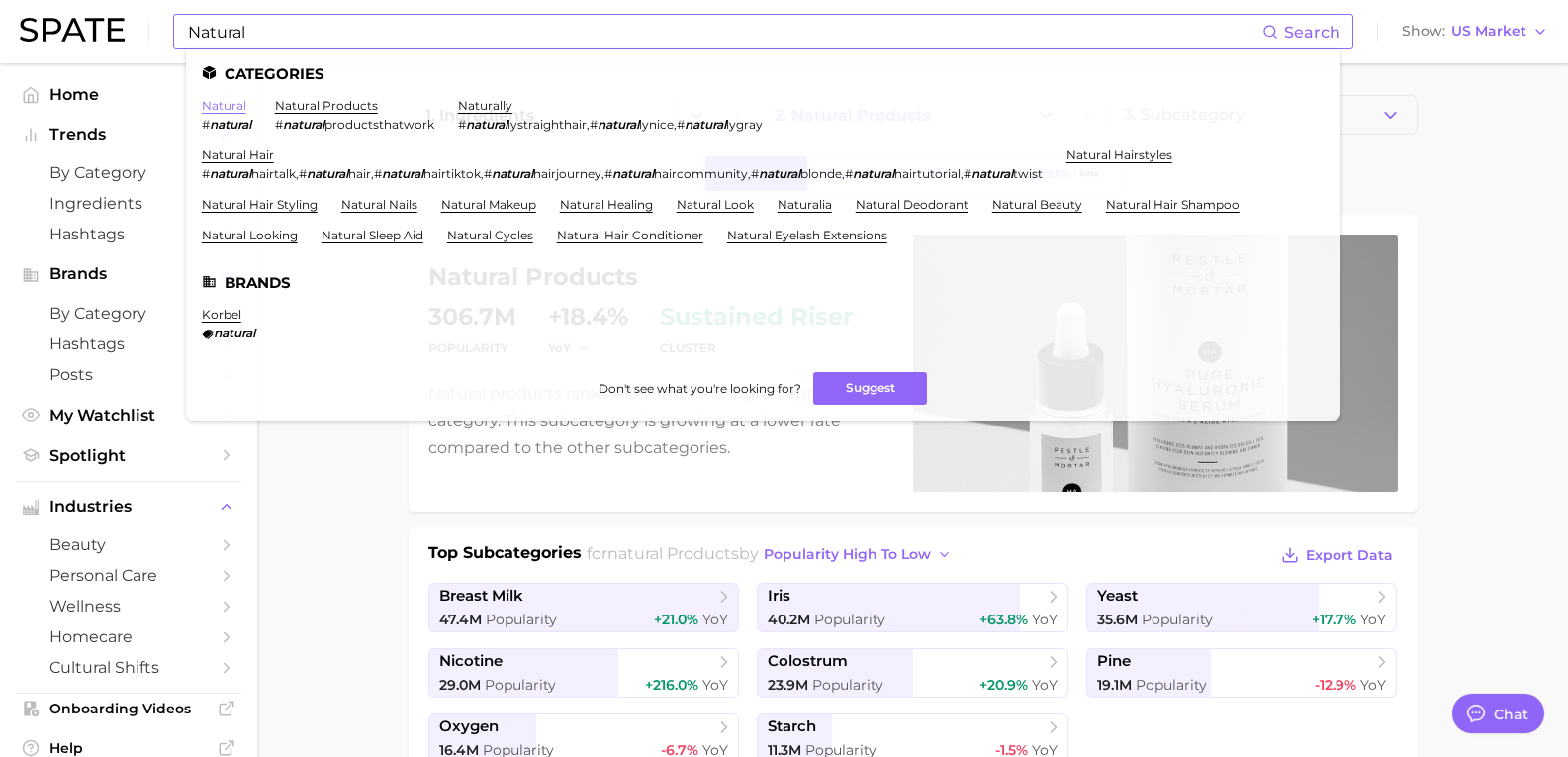 click on "natural" at bounding box center (224, 105) 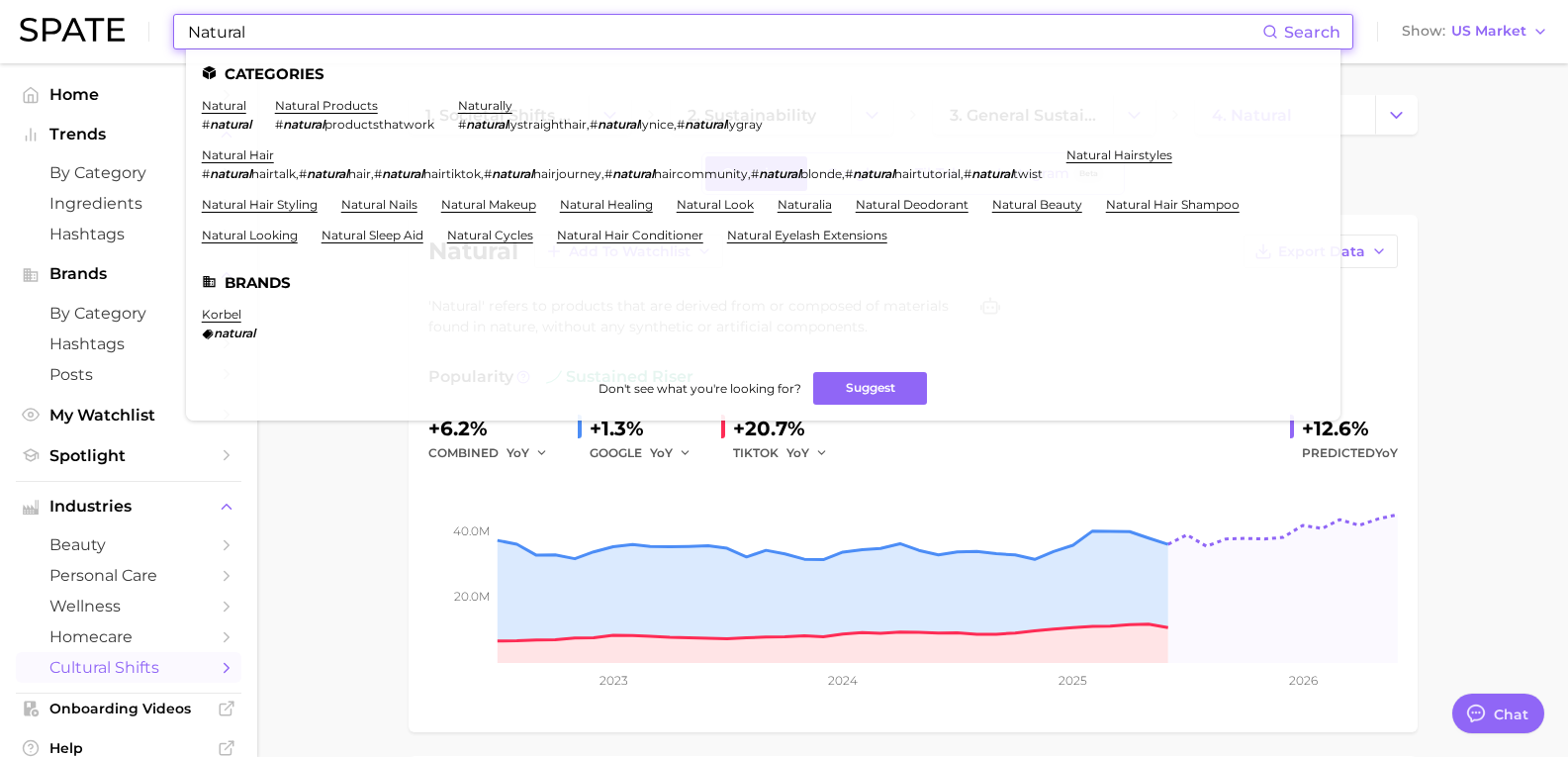 drag, startPoint x: 259, startPoint y: 29, endPoint x: 2, endPoint y: 27, distance: 257.0078 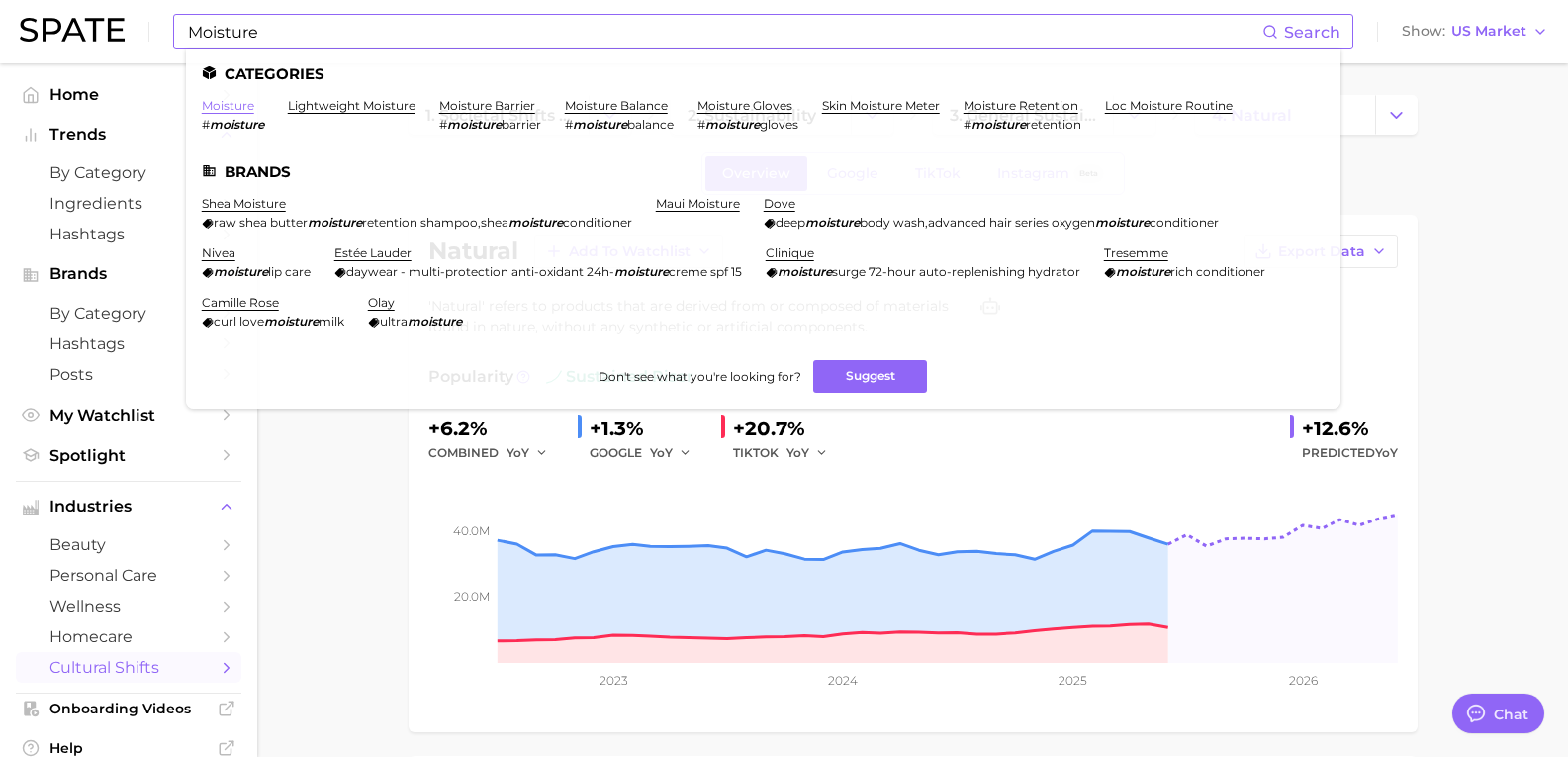 click on "moisture" at bounding box center [228, 105] 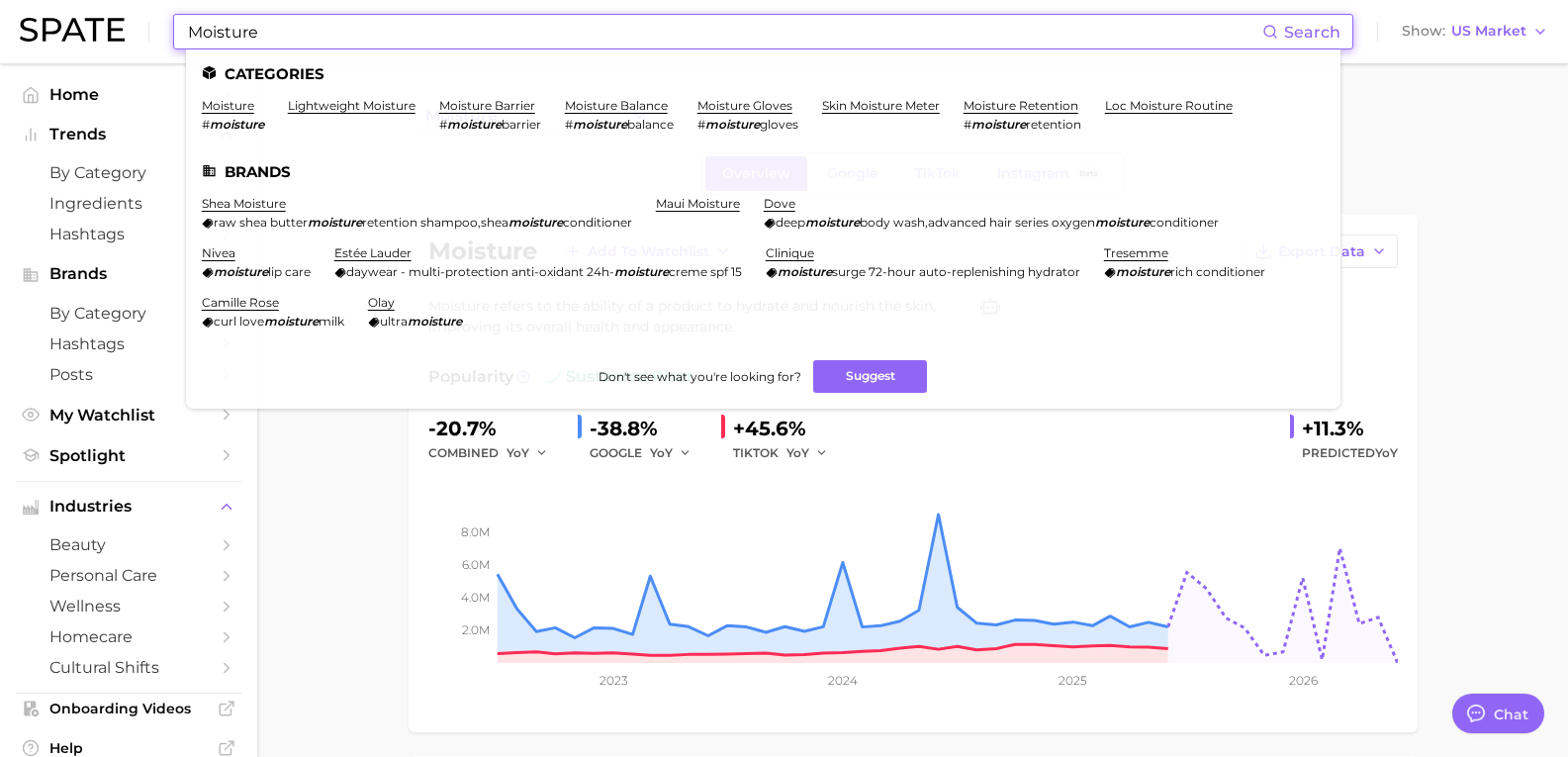 drag, startPoint x: 322, startPoint y: 36, endPoint x: 173, endPoint y: 23, distance: 149.56604 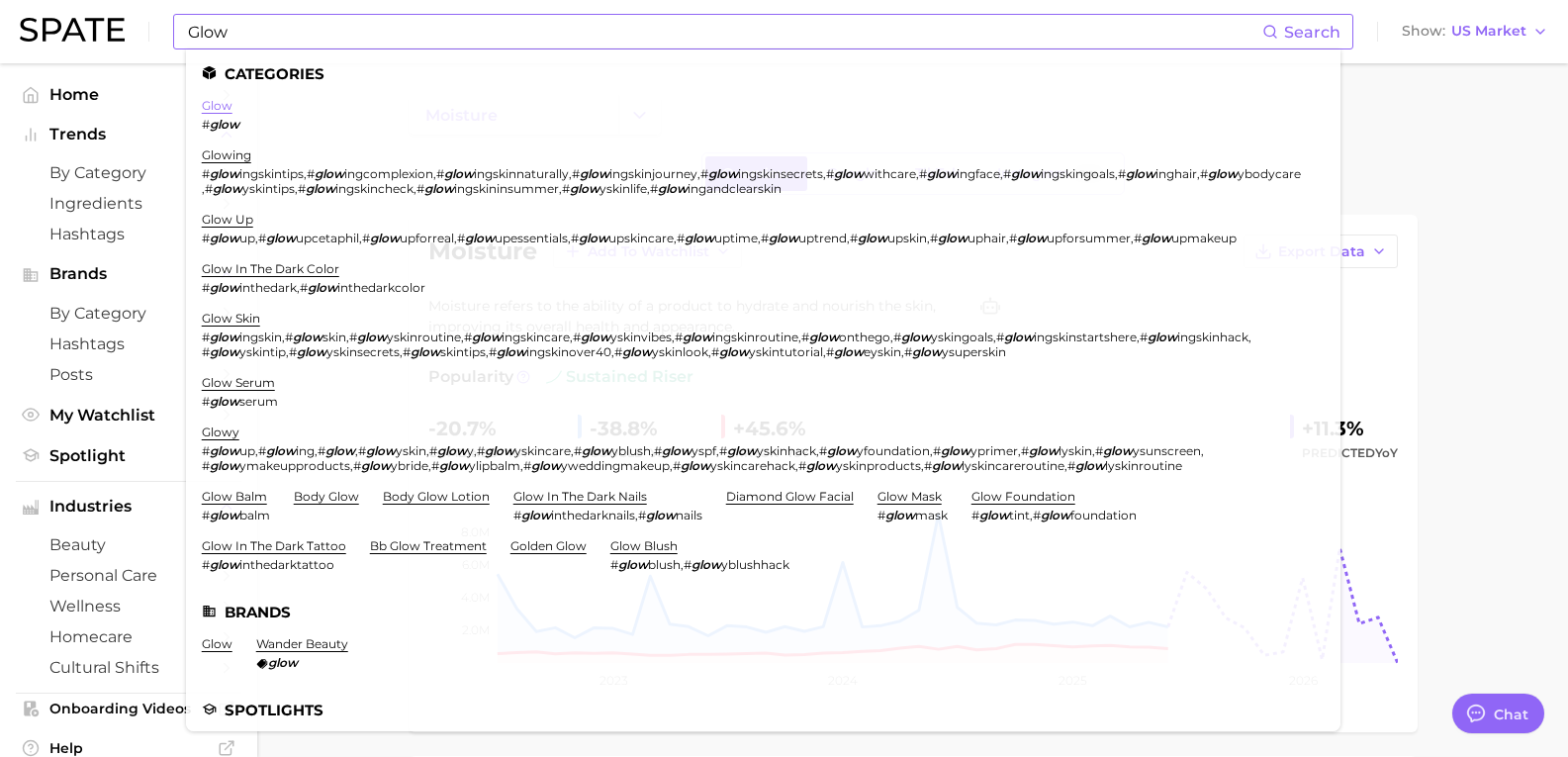 click on "glow" at bounding box center [217, 105] 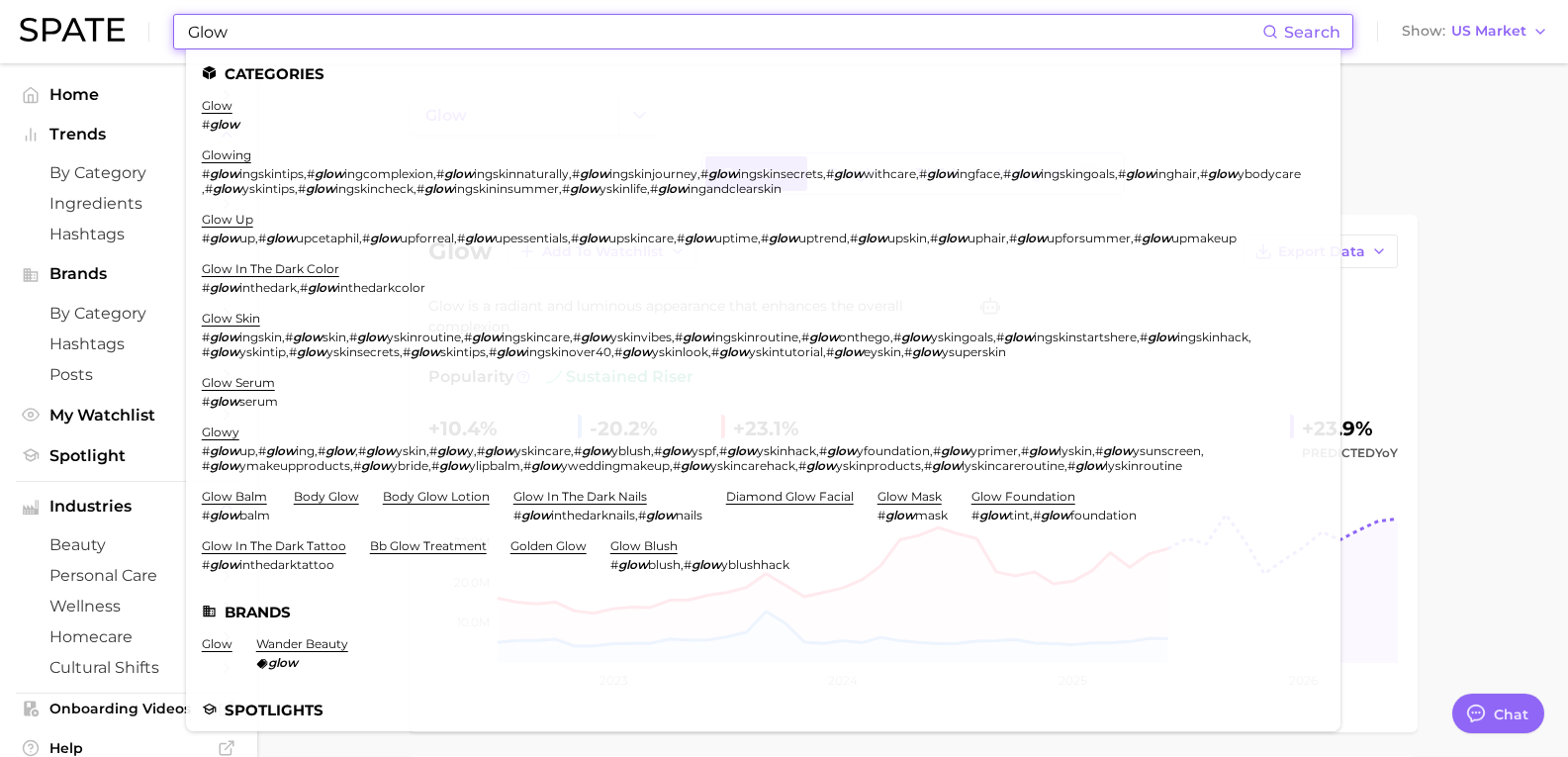 drag, startPoint x: 304, startPoint y: 42, endPoint x: 0, endPoint y: -86, distance: 329.8485 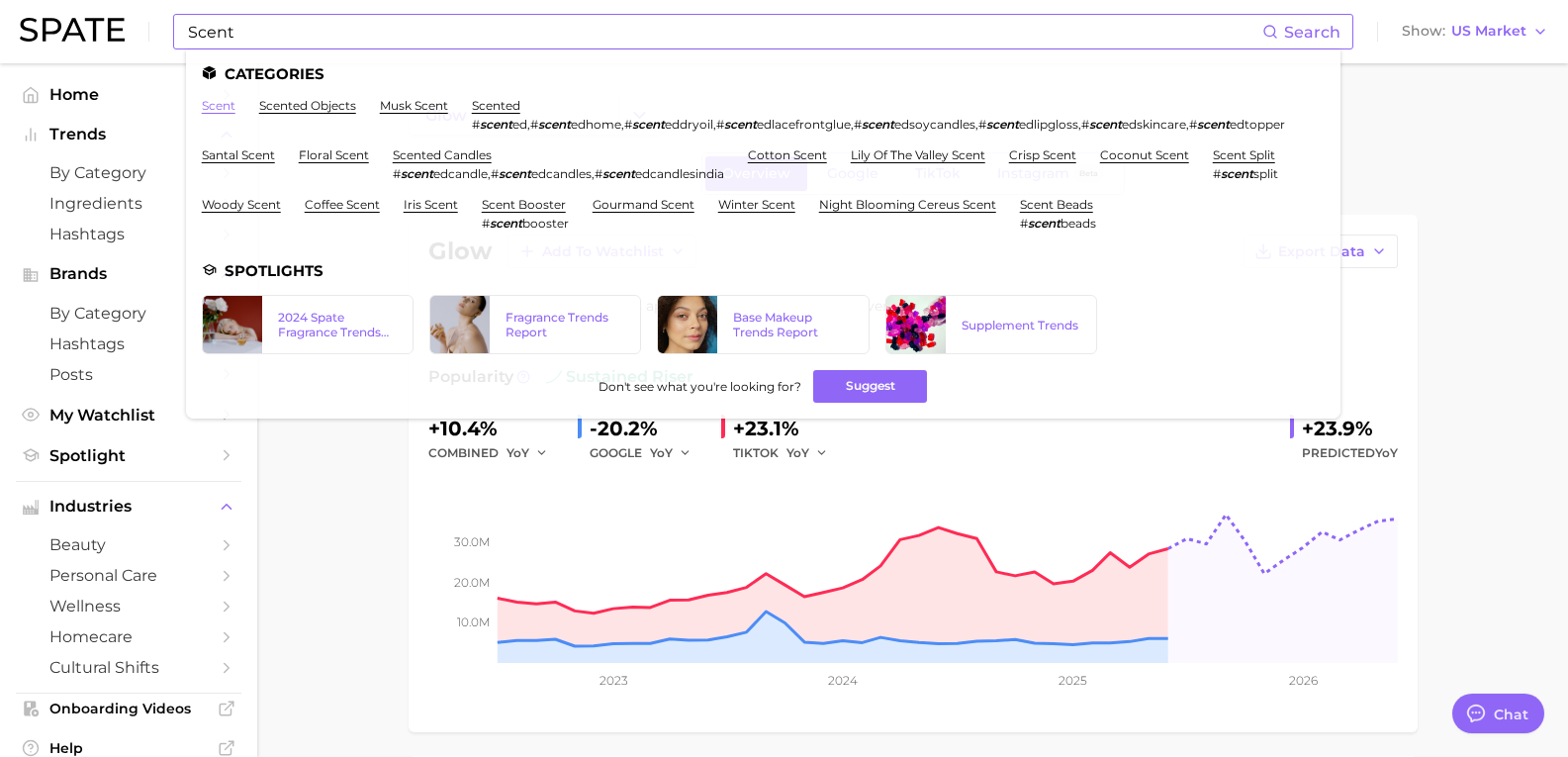 click on "scent" at bounding box center [219, 105] 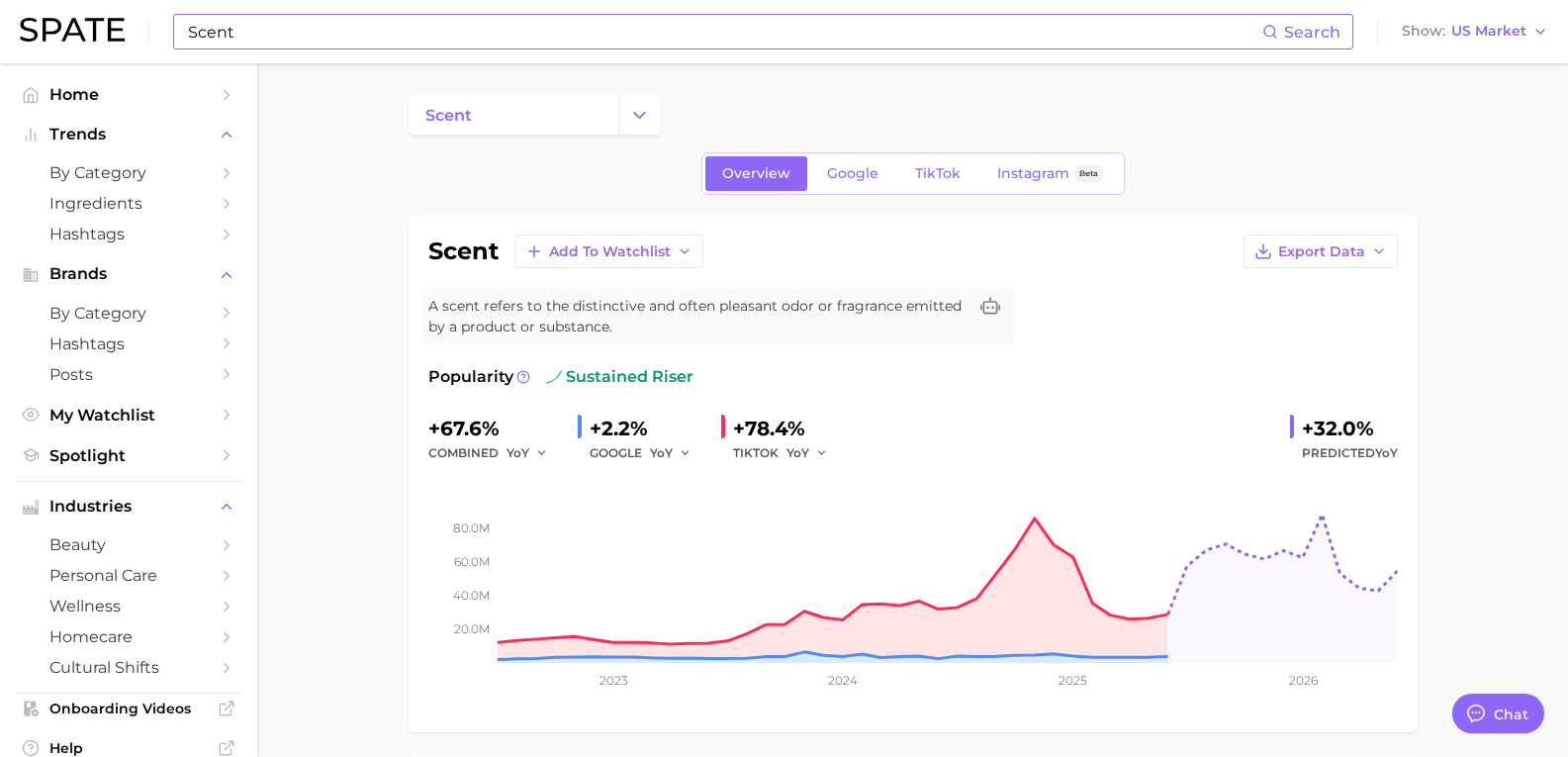 click on "Scent" at bounding box center (724, 32) 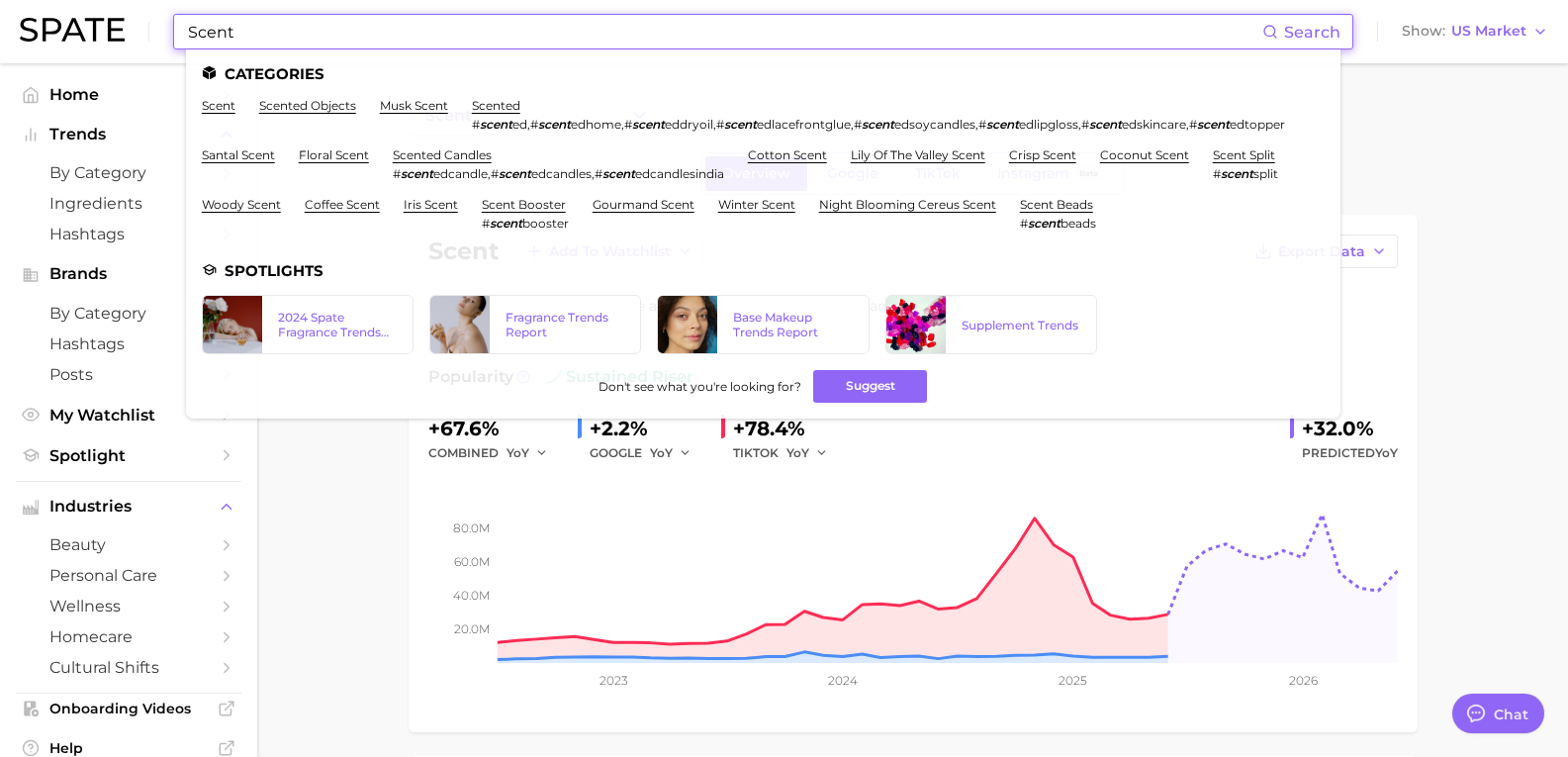 click on "Scent" at bounding box center (724, 32) 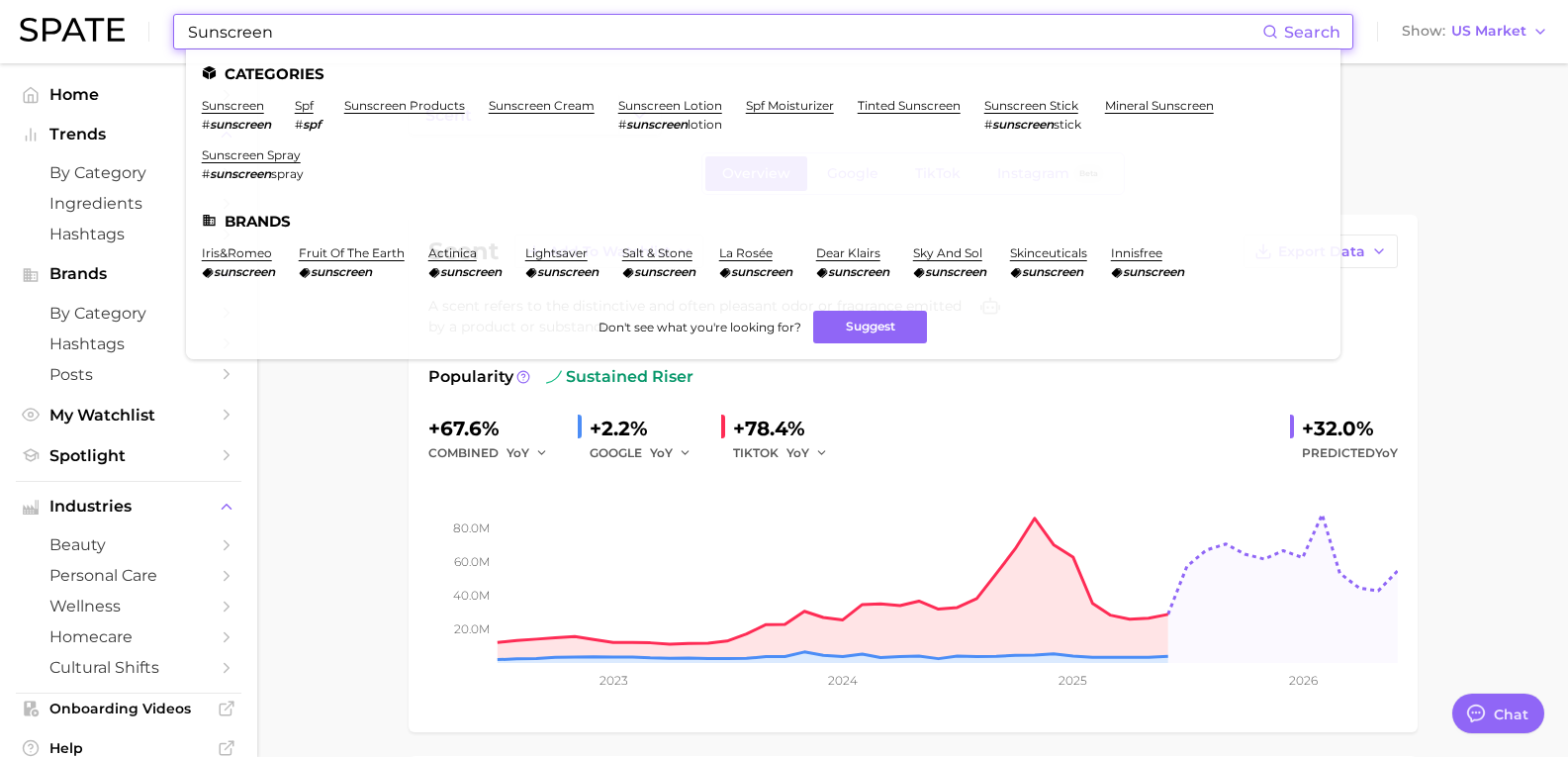 type on "Sunscreen" 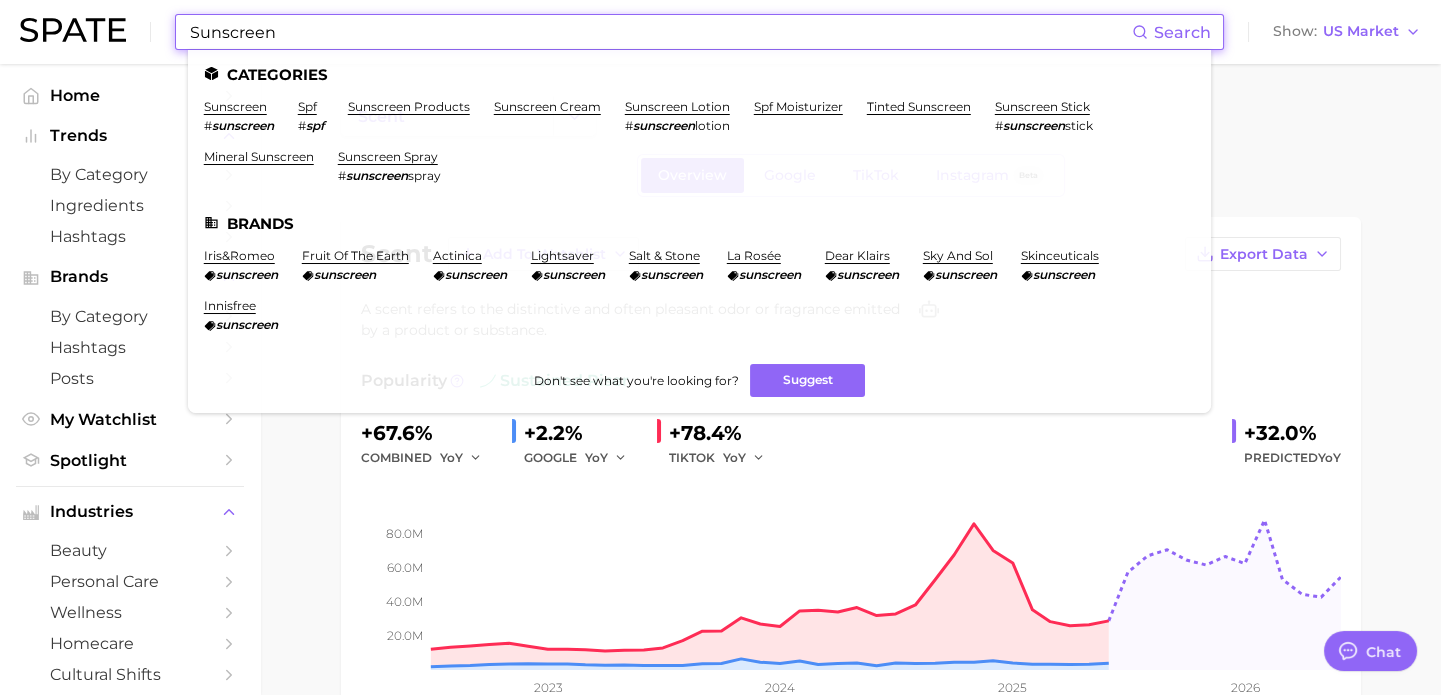 type on "x" 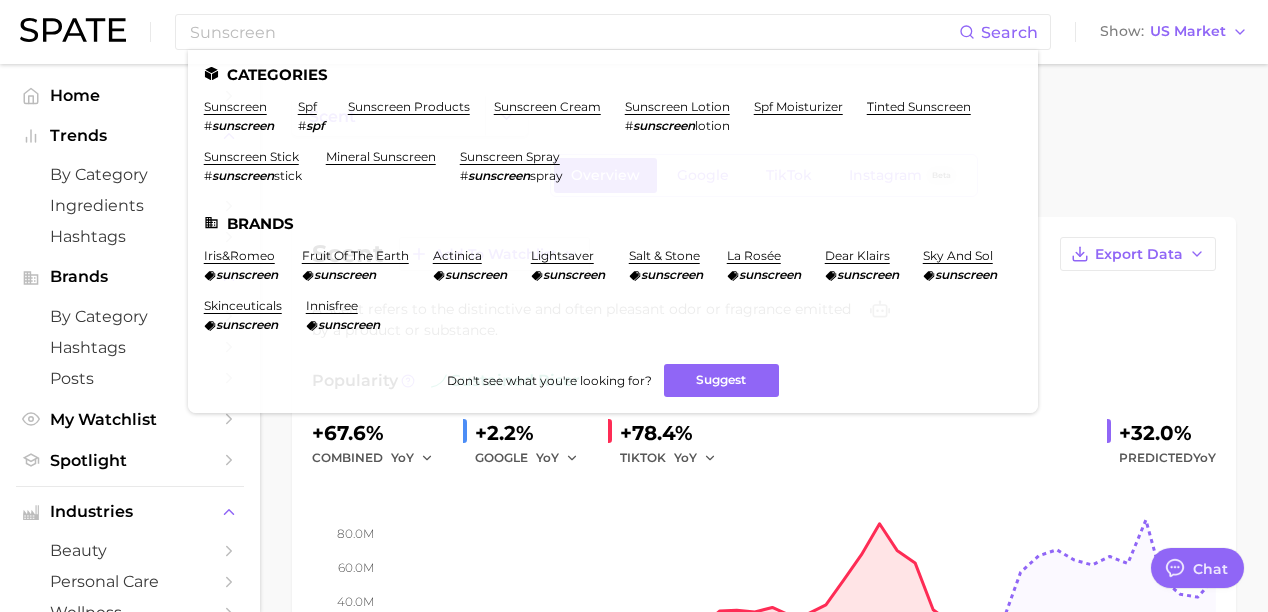 drag, startPoint x: 1579, startPoint y: 1, endPoint x: 252, endPoint y: 104, distance: 1330.9913 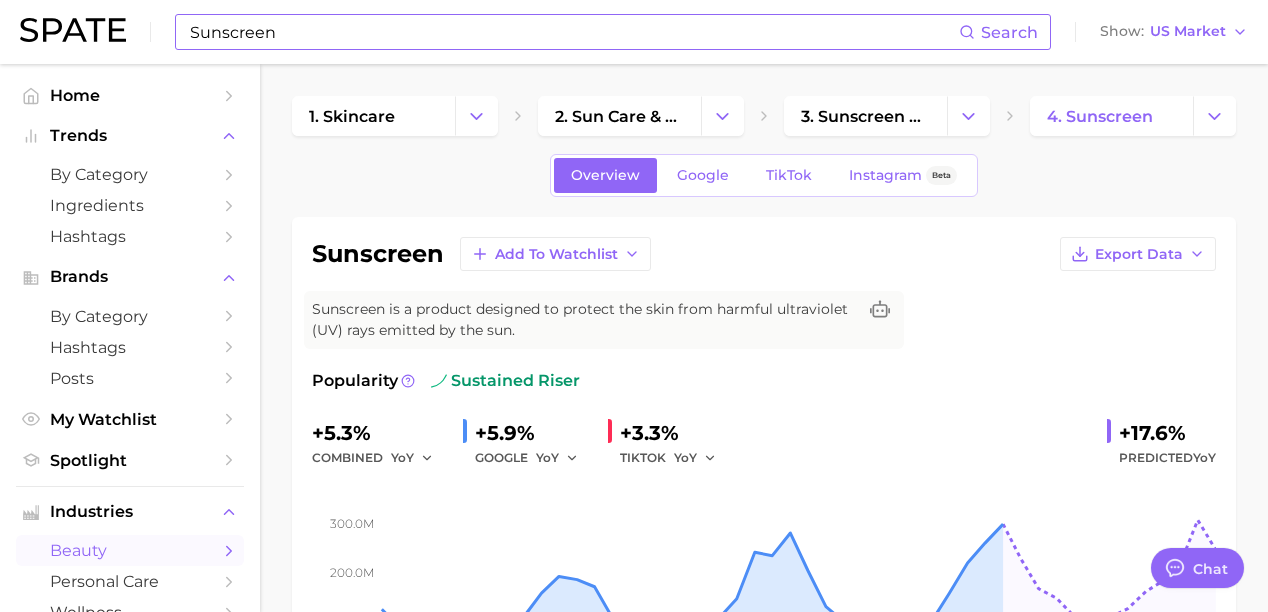 click on "Sunscreen" at bounding box center [573, 32] 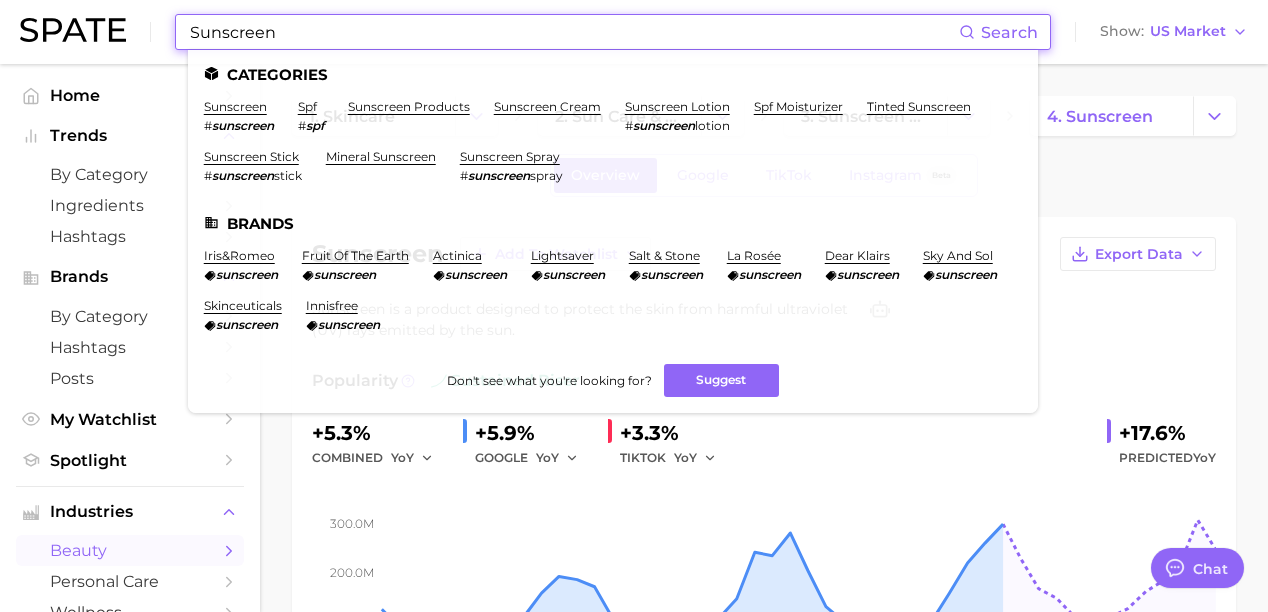 click on "Sunscreen" at bounding box center [573, 32] 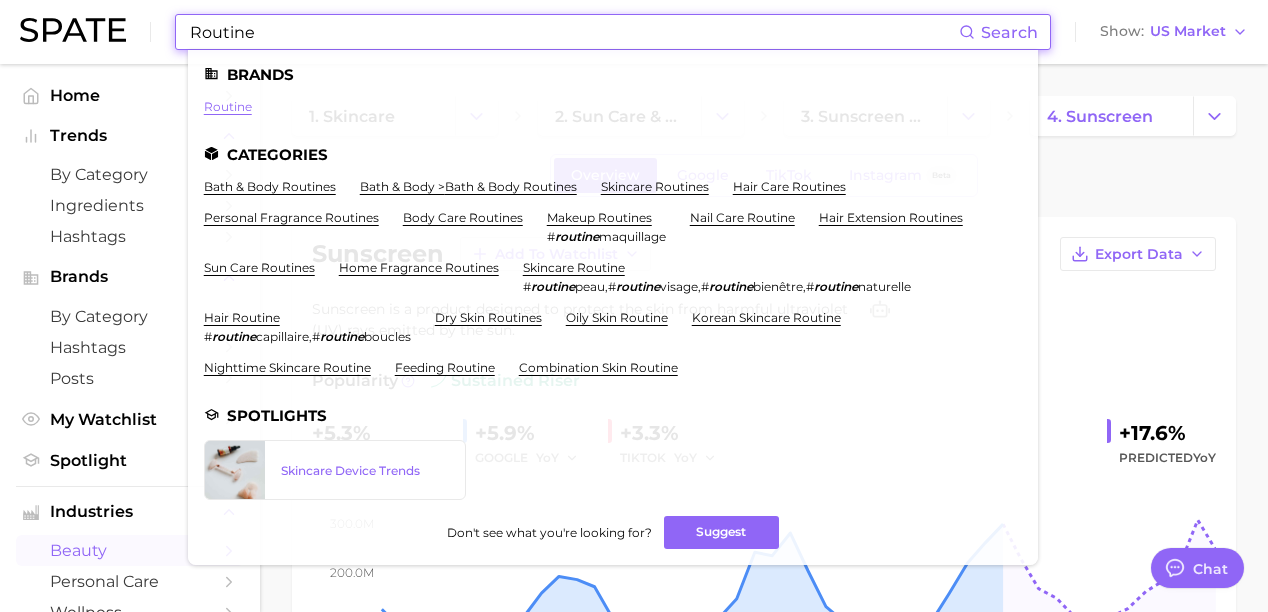 type on "Routine" 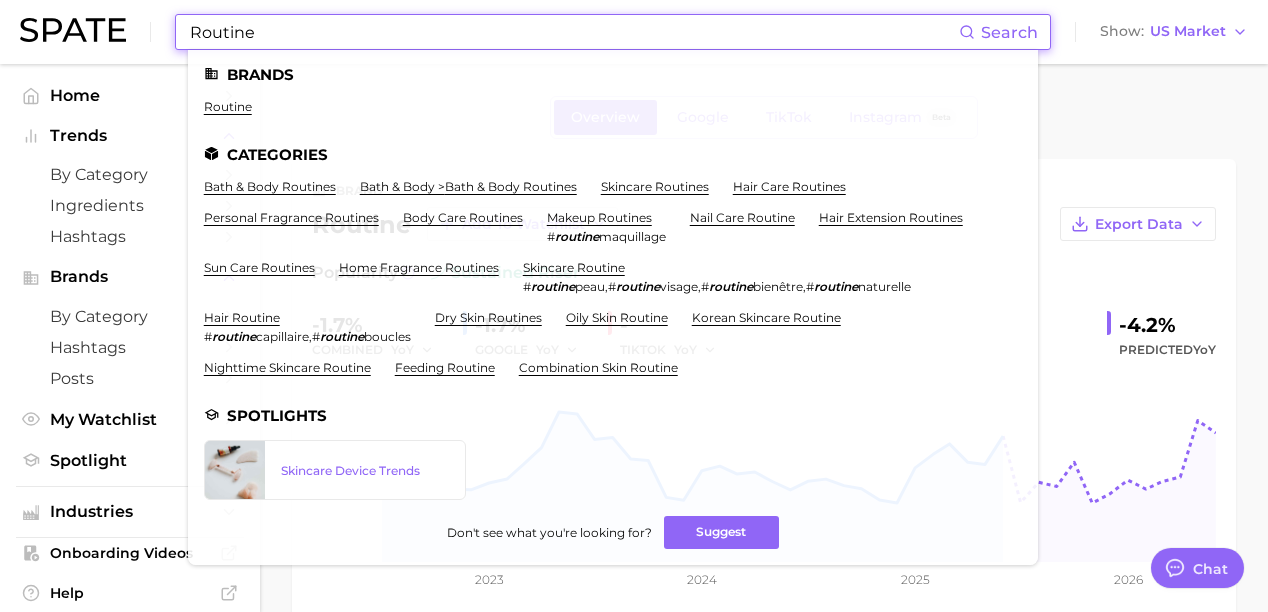 click on "Routine" at bounding box center [573, 32] 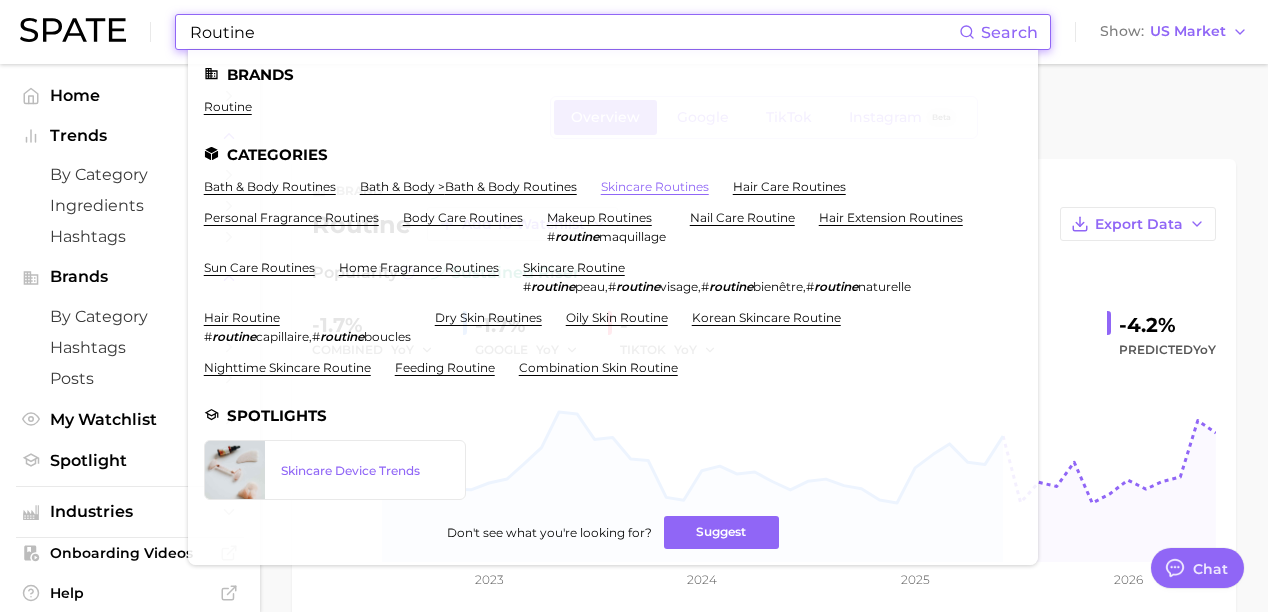 click on "skincare routines" at bounding box center (655, 186) 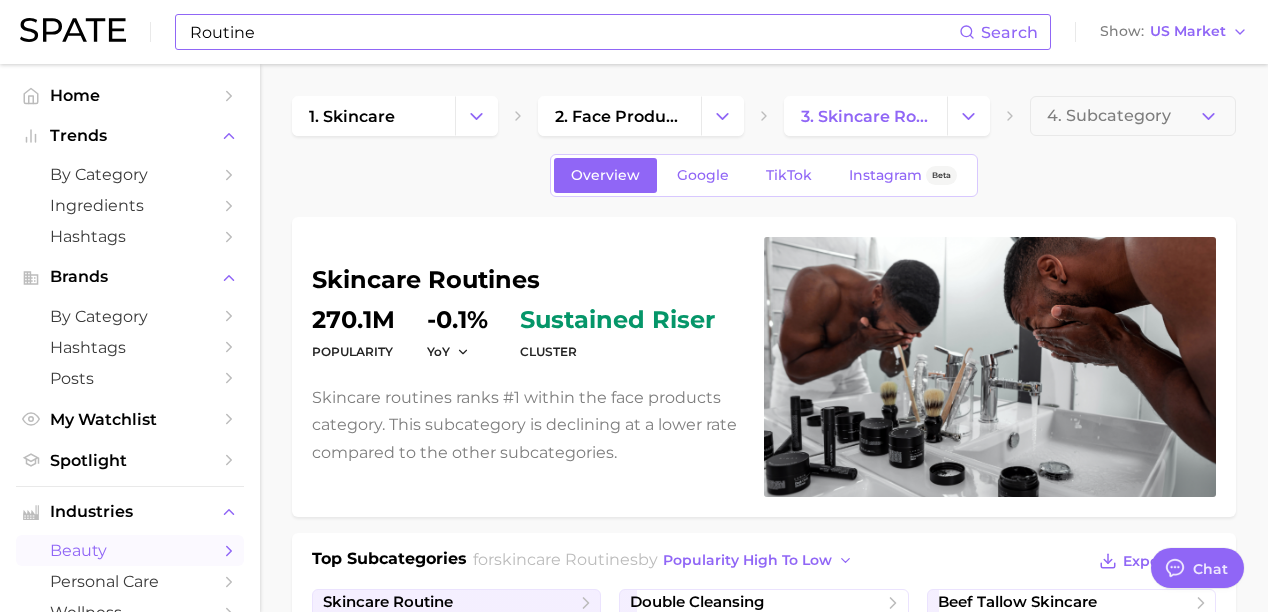 click on "Routine" at bounding box center [573, 32] 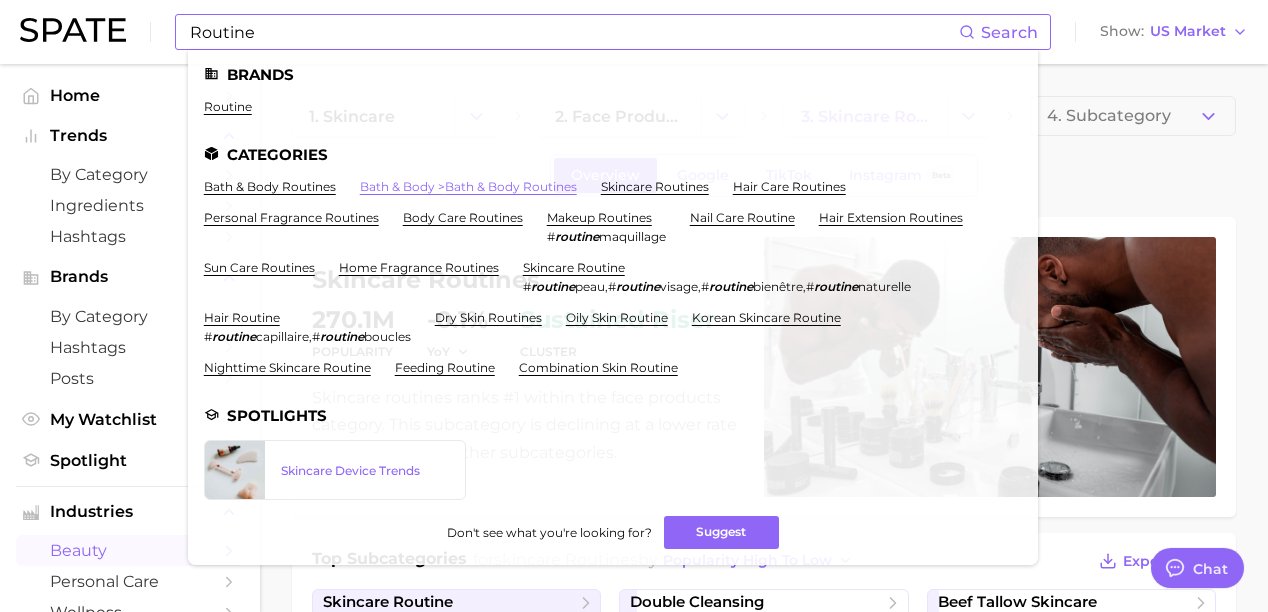 click on "bath & body >  bath & body routines" at bounding box center (468, 186) 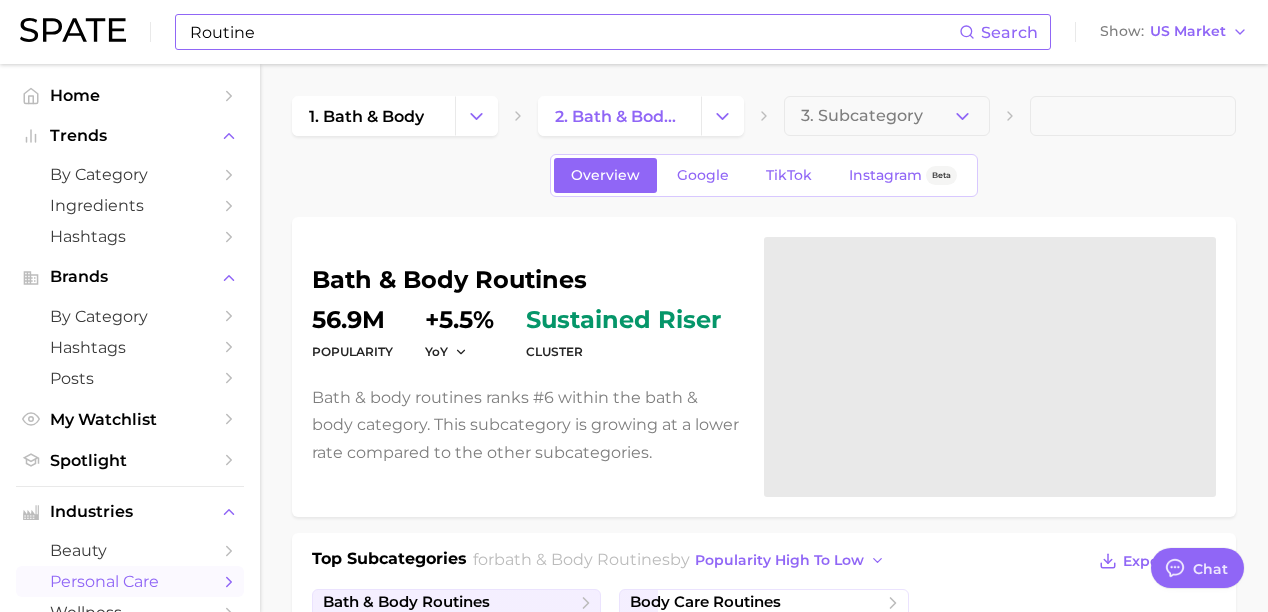click on "Routine" at bounding box center [573, 32] 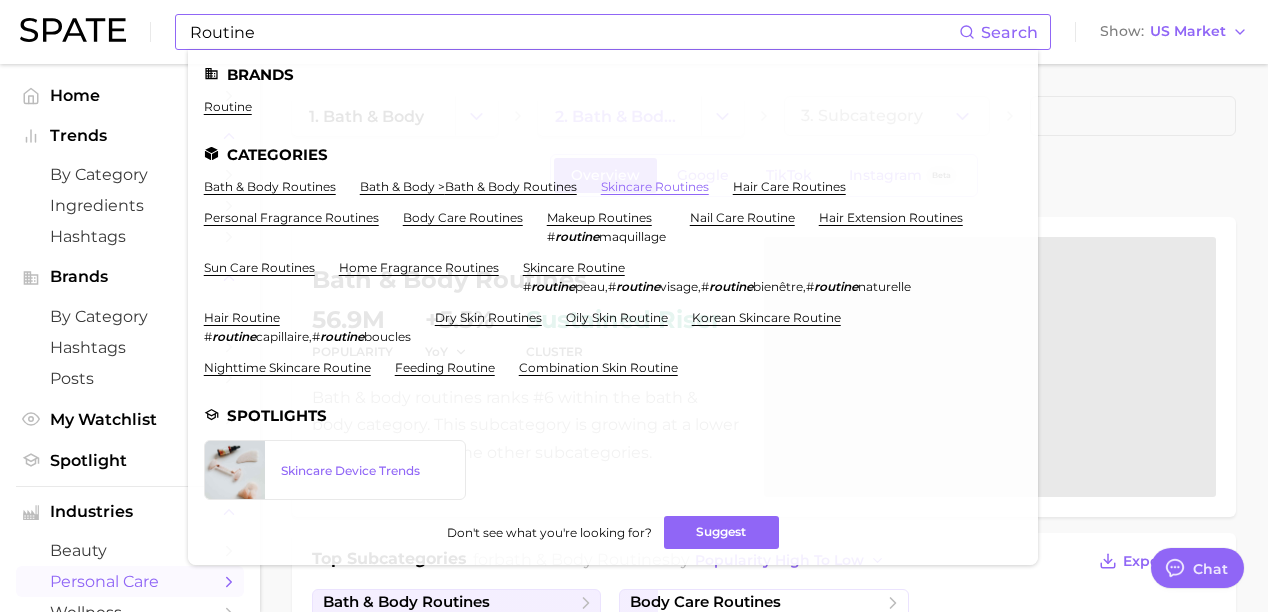 click on "skincare routines" at bounding box center [655, 186] 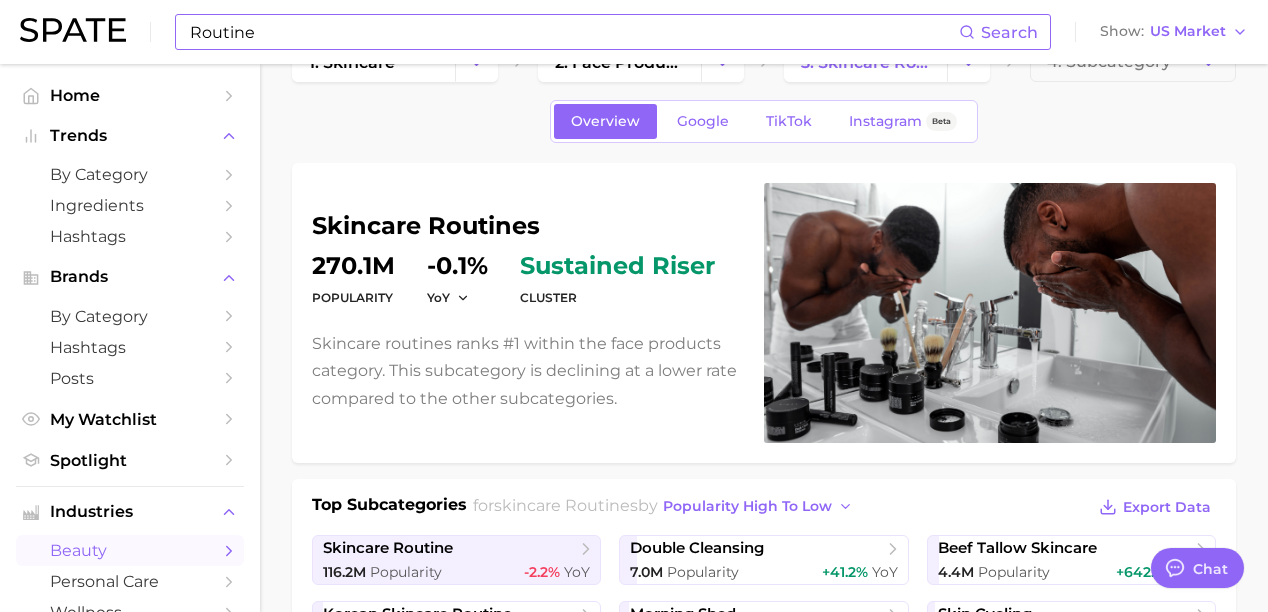 scroll, scrollTop: 80, scrollLeft: 0, axis: vertical 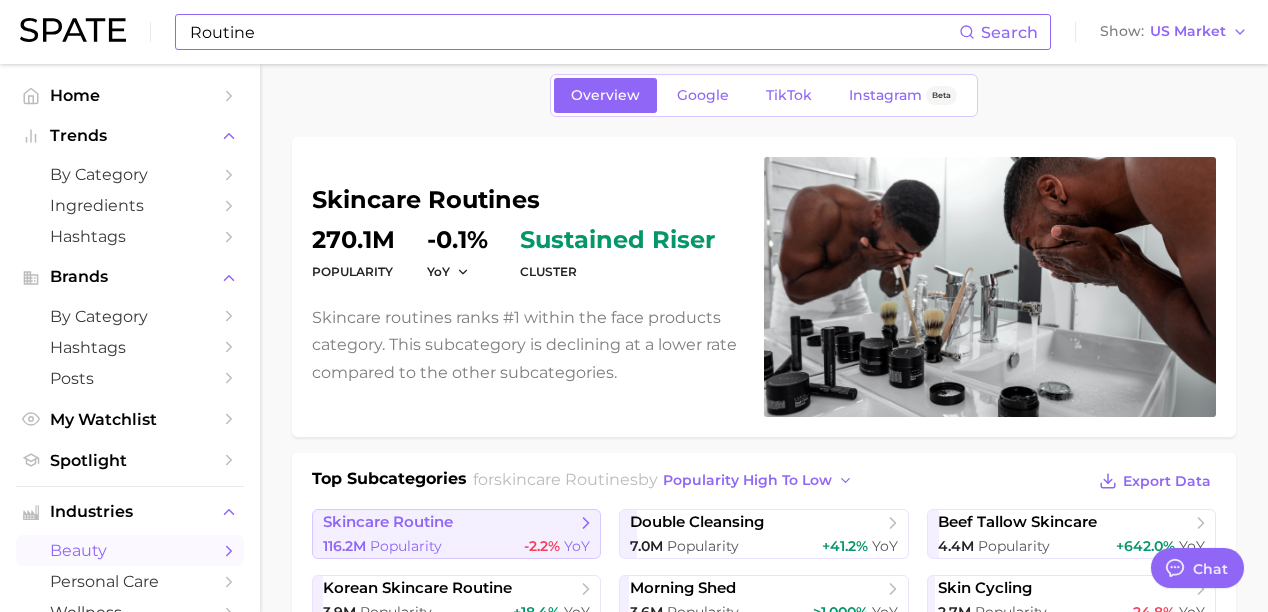 click on "skincare routine" at bounding box center [388, 522] 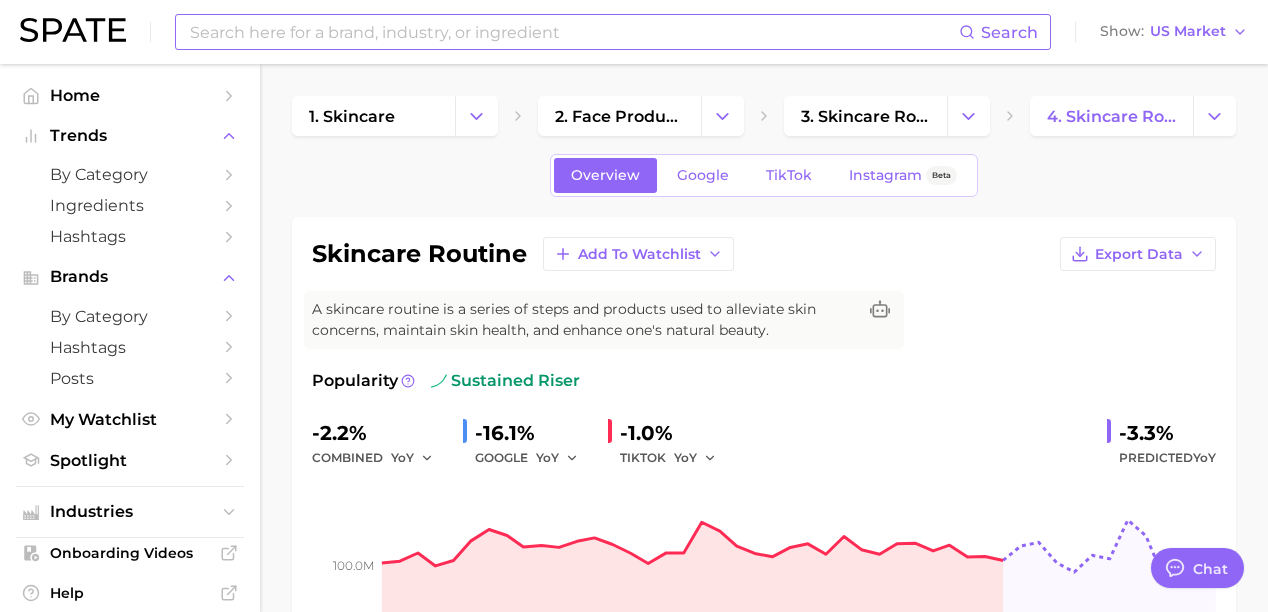 click at bounding box center (573, 32) 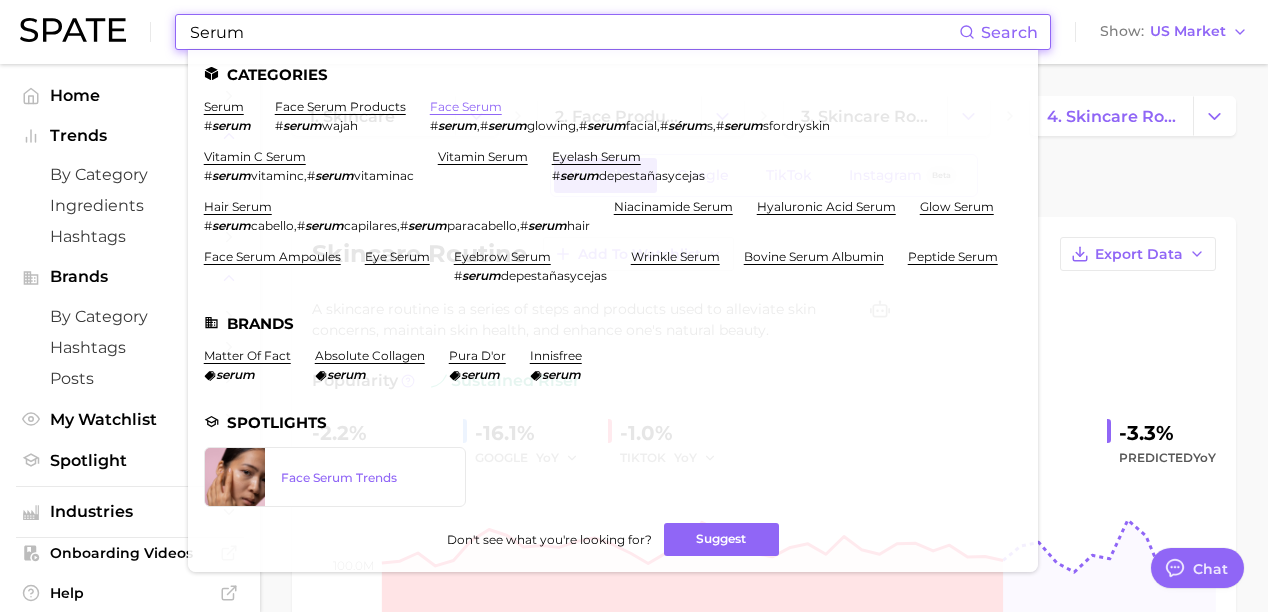 click on "face serum" at bounding box center [466, 106] 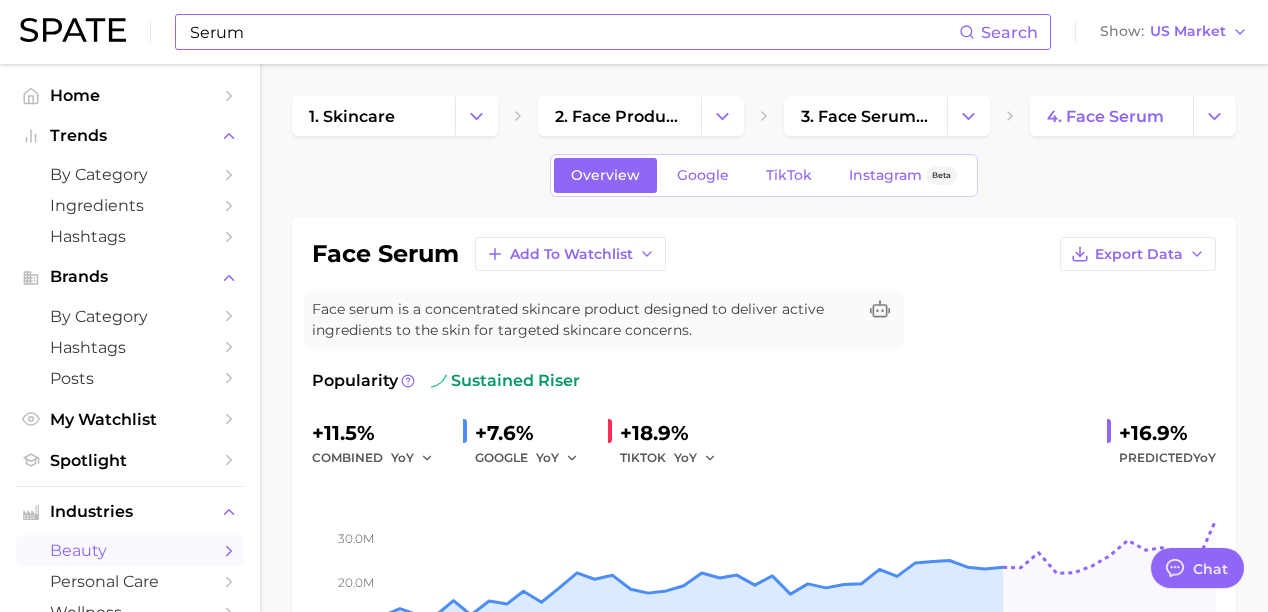 click on "Serum" at bounding box center (573, 32) 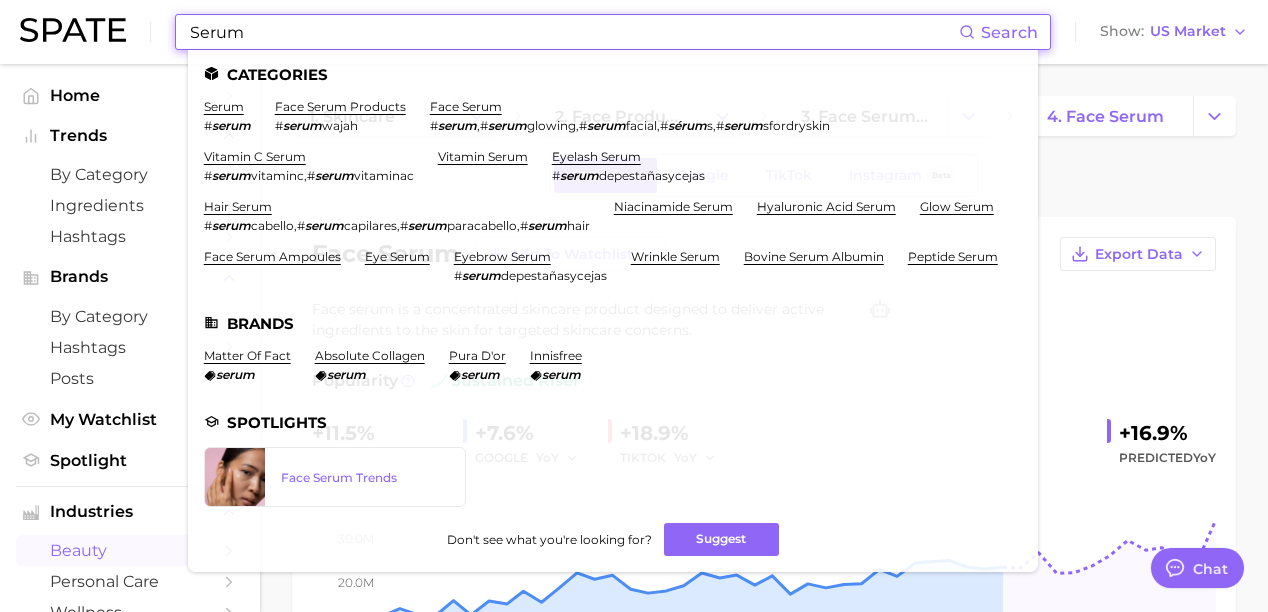 click on "Serum" at bounding box center (573, 32) 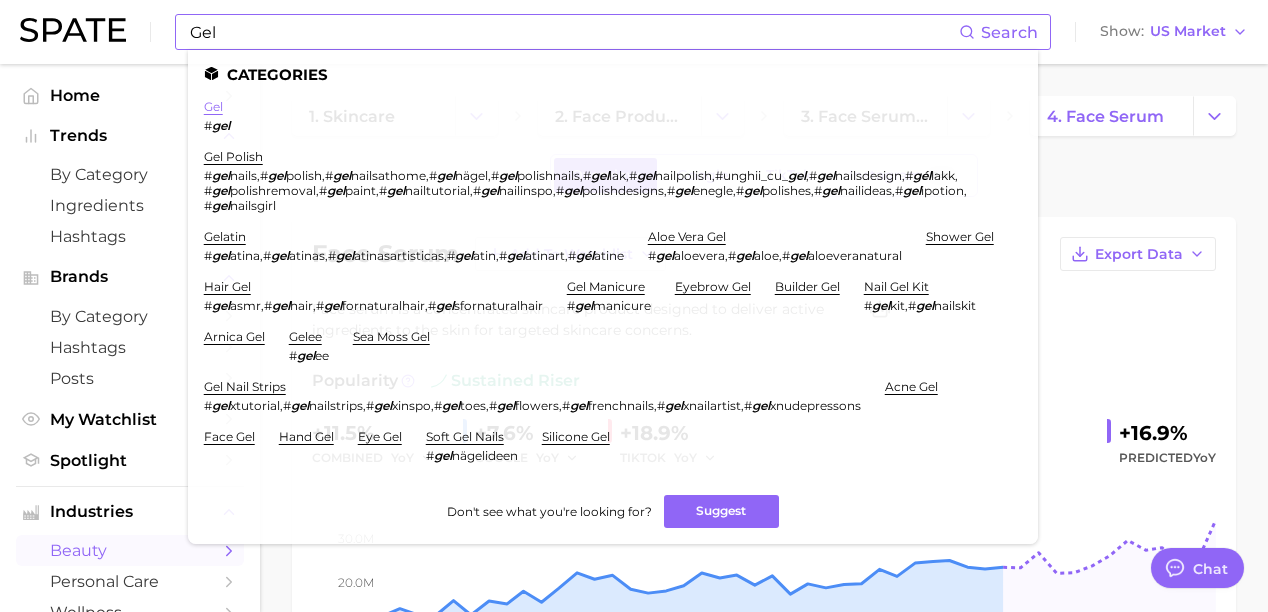 click on "gel" at bounding box center [213, 106] 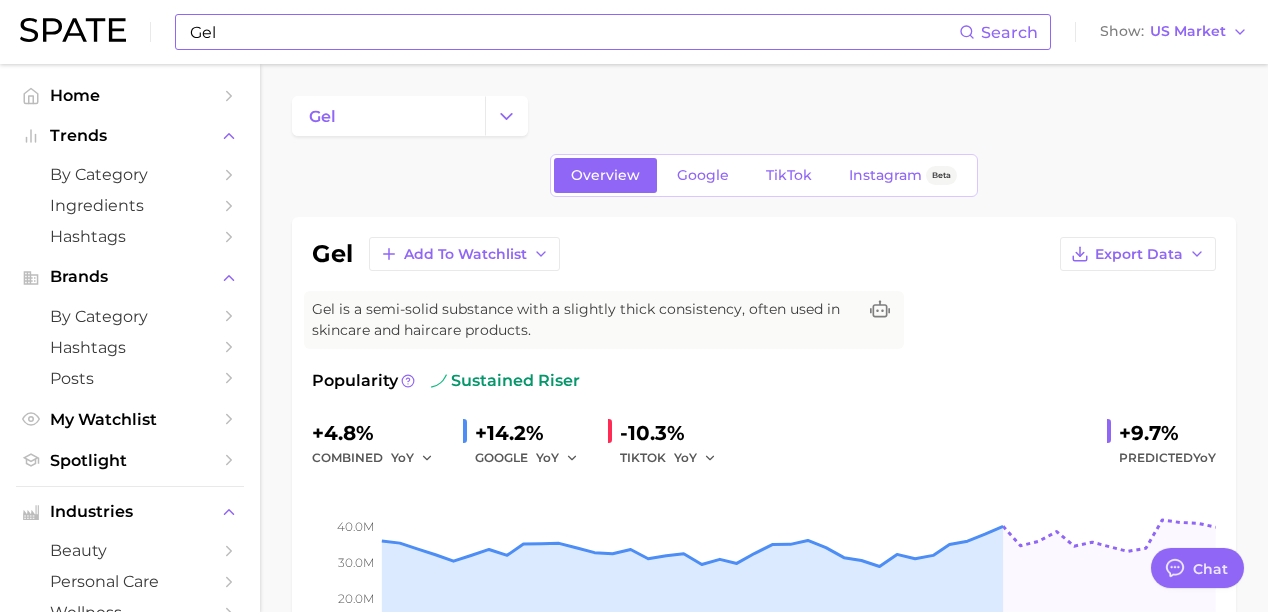 click on "Gel" at bounding box center [573, 32] 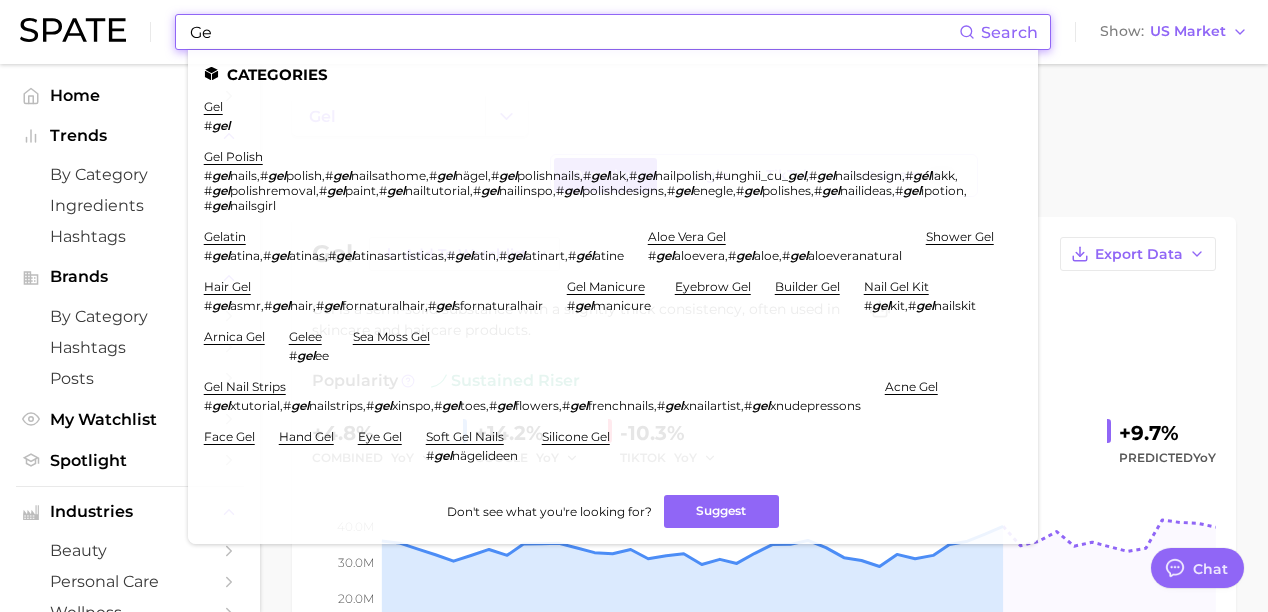 type on "G" 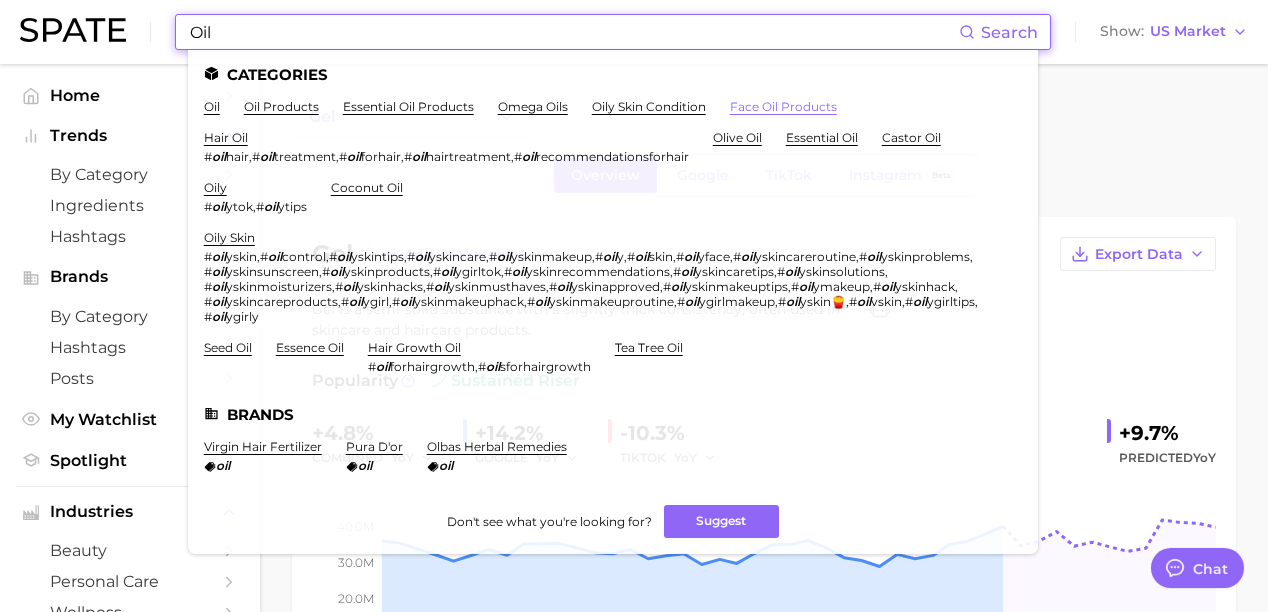 type on "Oil" 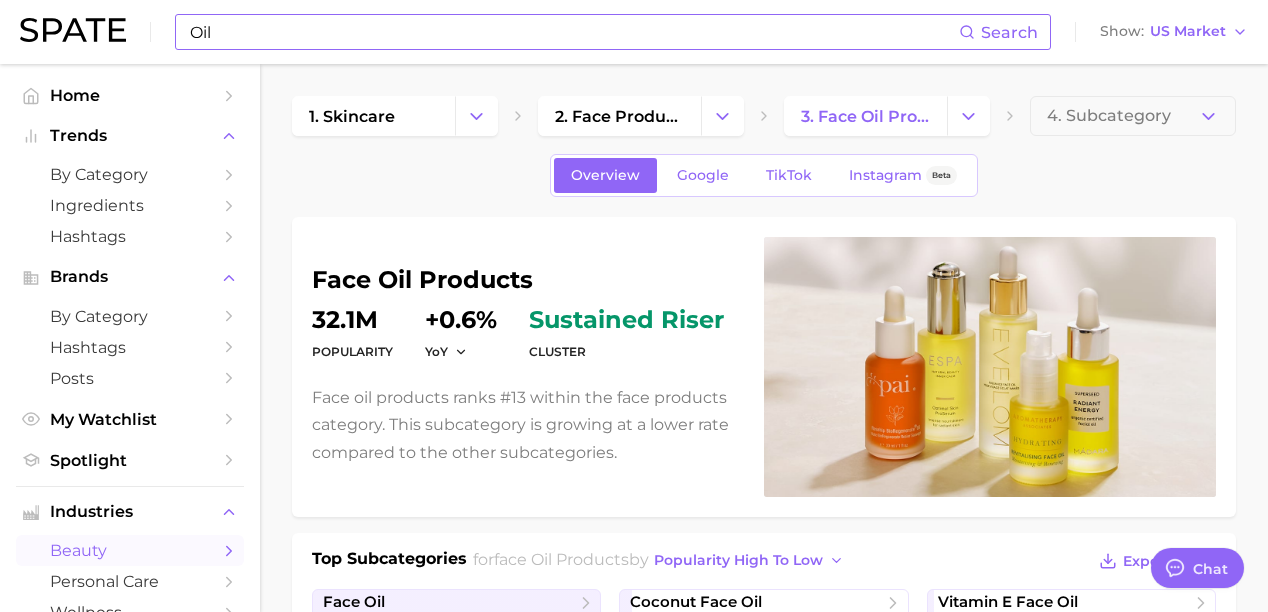 click on "Oil" at bounding box center (573, 32) 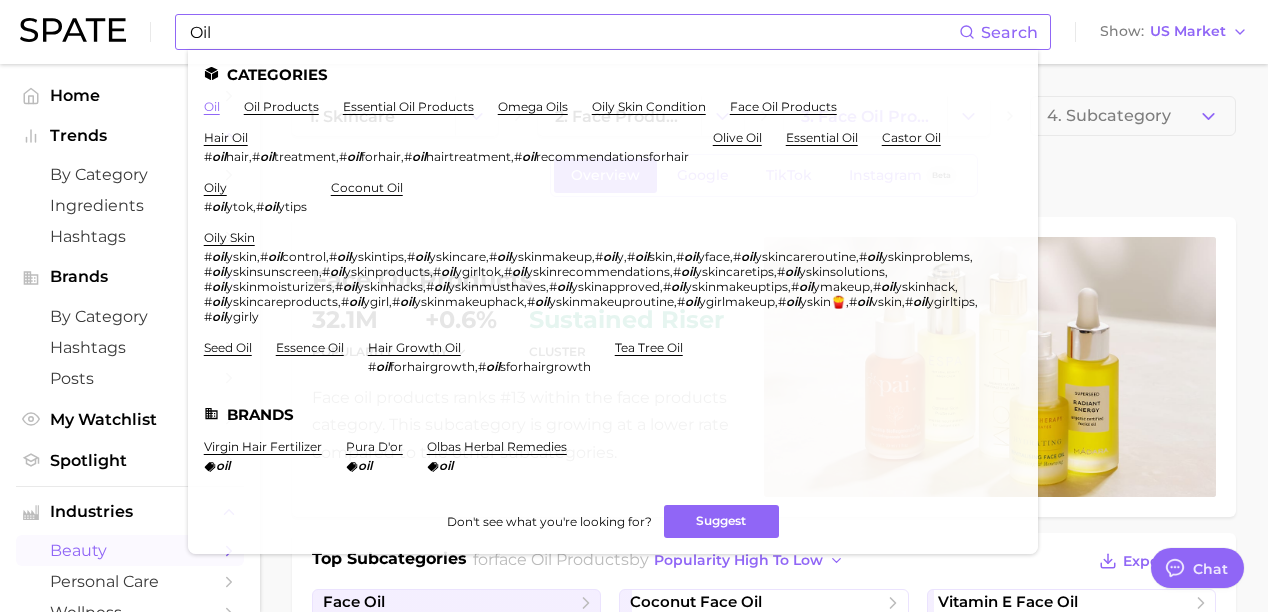 click on "oil" at bounding box center [212, 106] 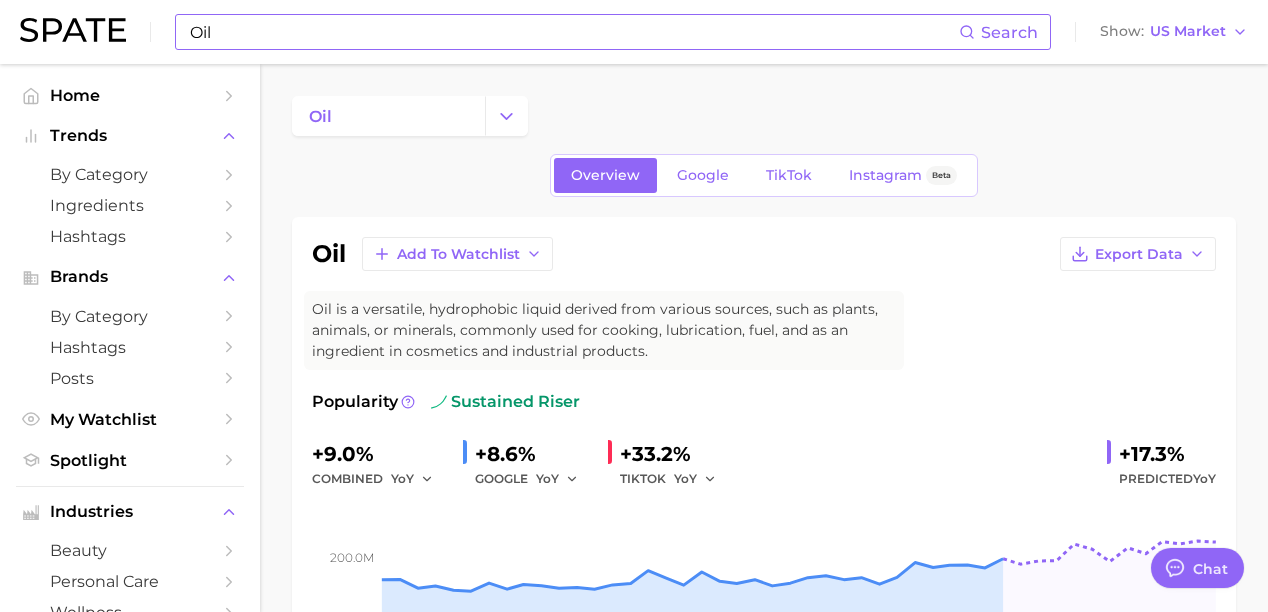 click on "Oil" at bounding box center (573, 32) 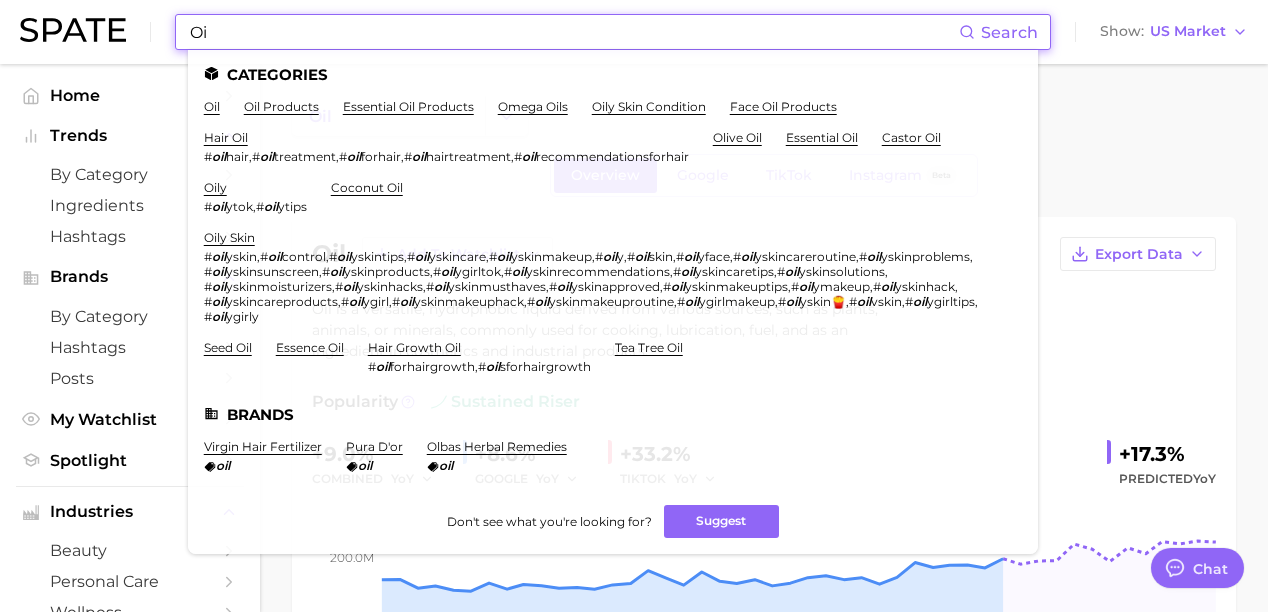 type on "O" 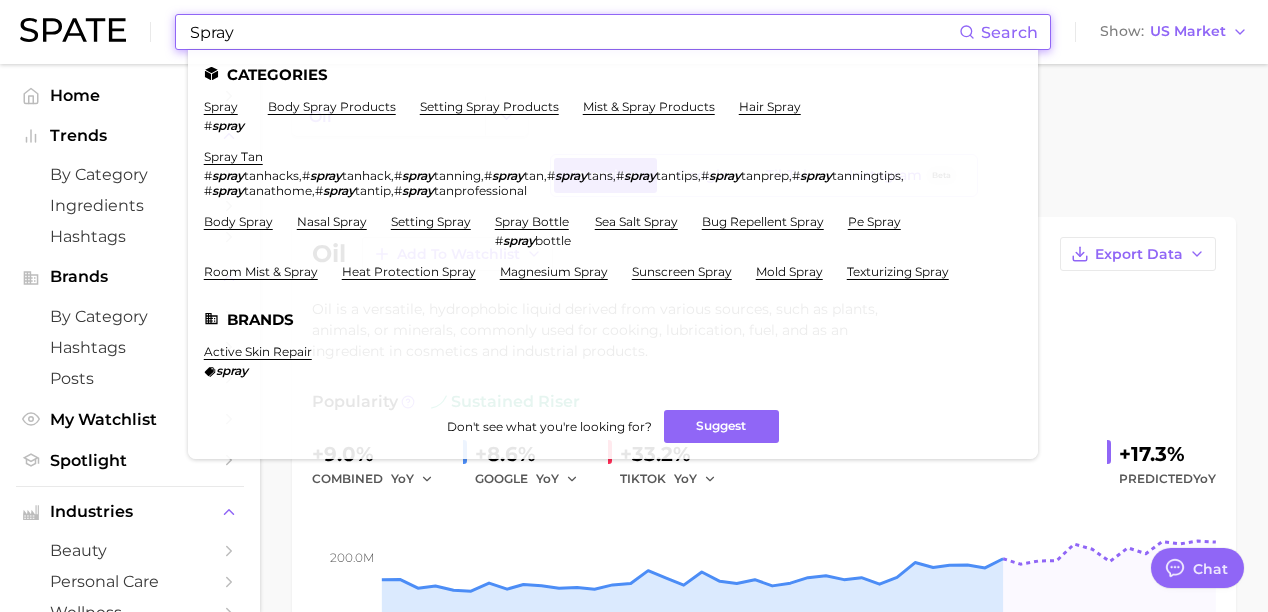 click on "spray # spray" at bounding box center (224, 116) 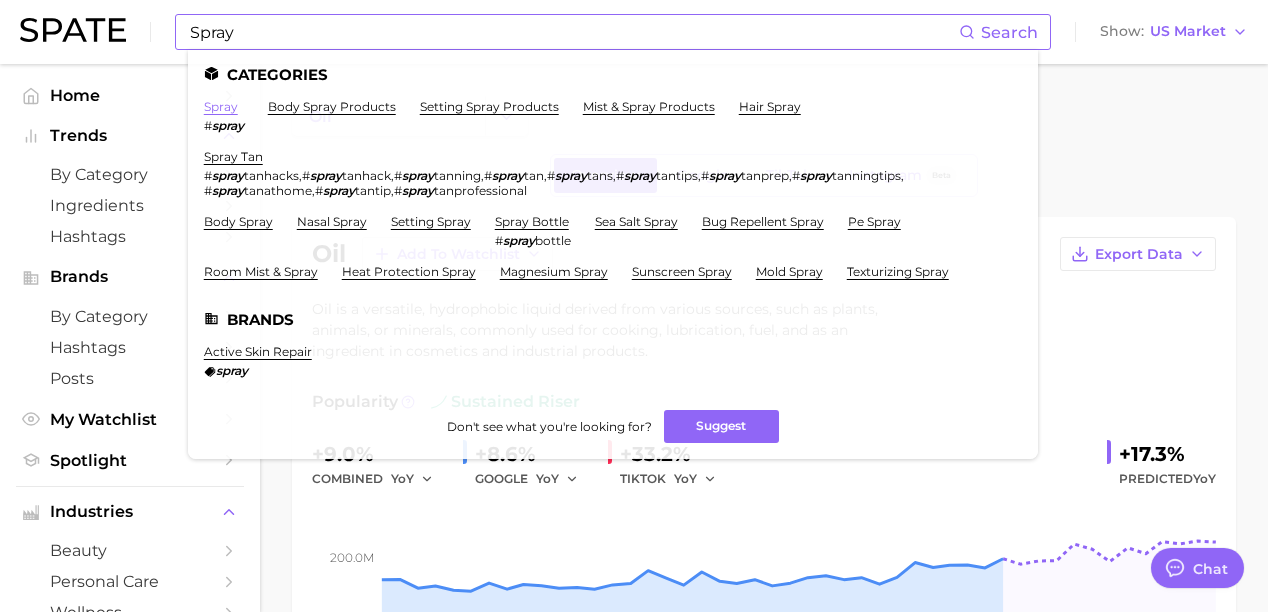 click on "spray" at bounding box center [221, 106] 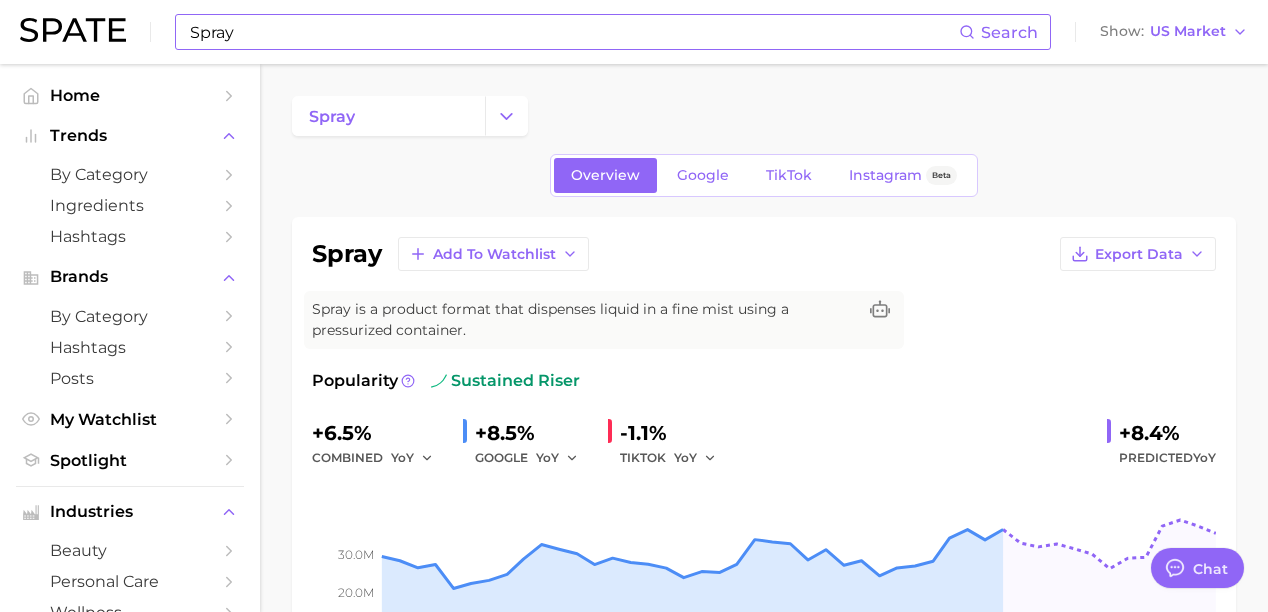 click on "Spray" at bounding box center (573, 32) 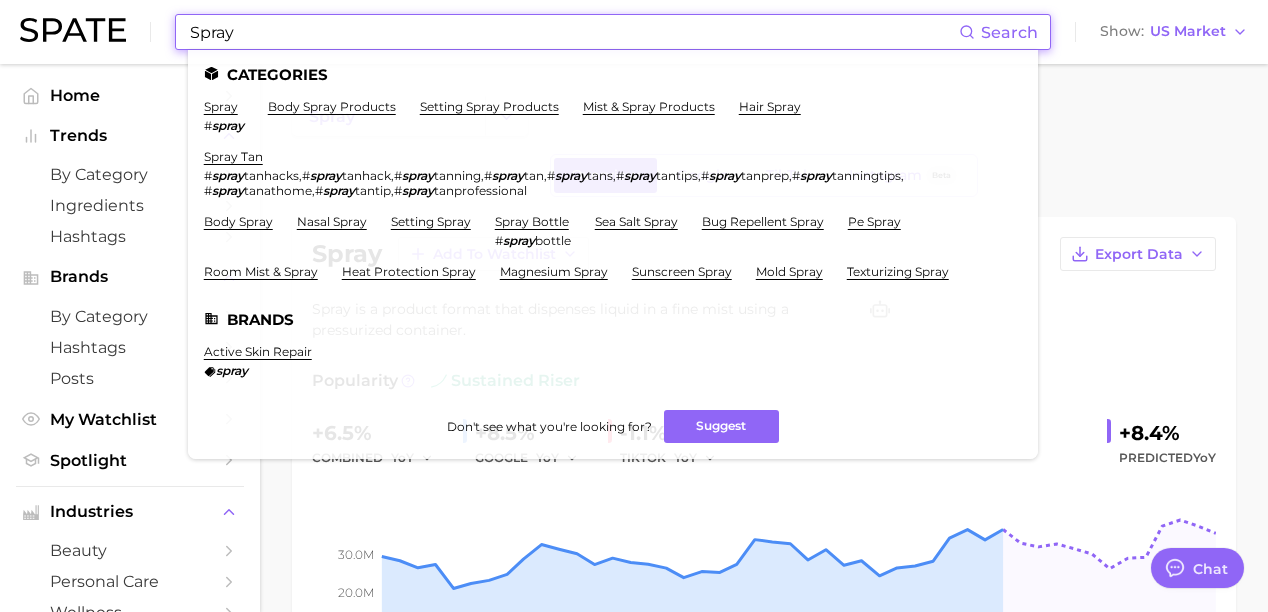 click on "Spray" at bounding box center [573, 32] 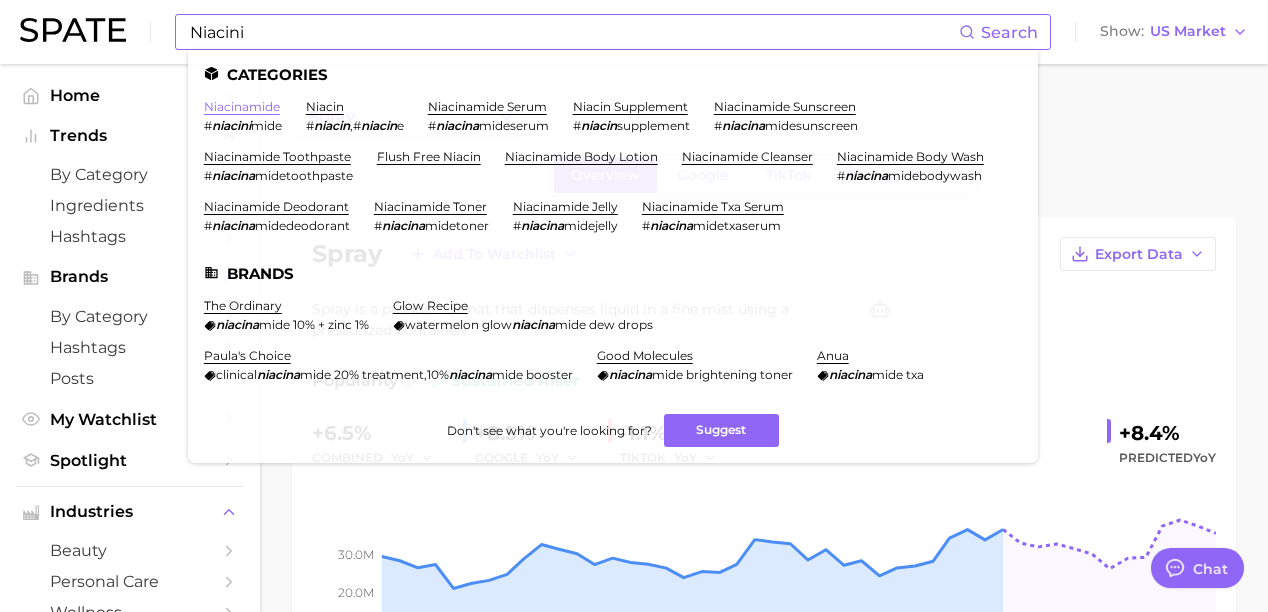 click on "niacinamide" at bounding box center (242, 106) 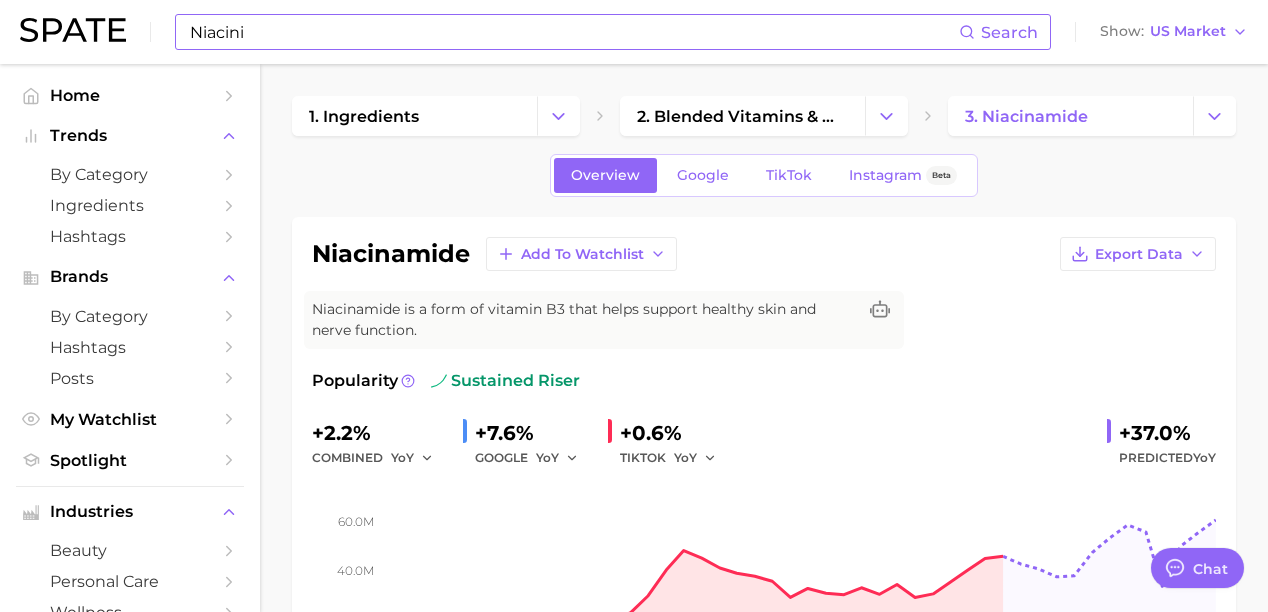click on "Niacini" at bounding box center (573, 32) 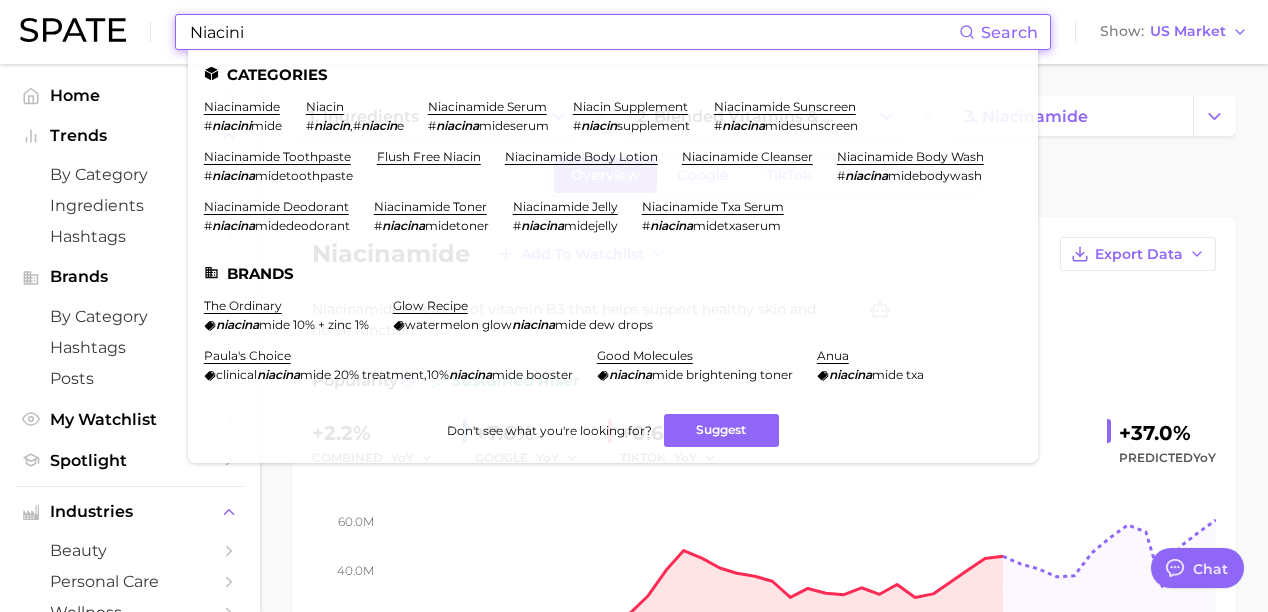 click on "Niacini" at bounding box center (573, 32) 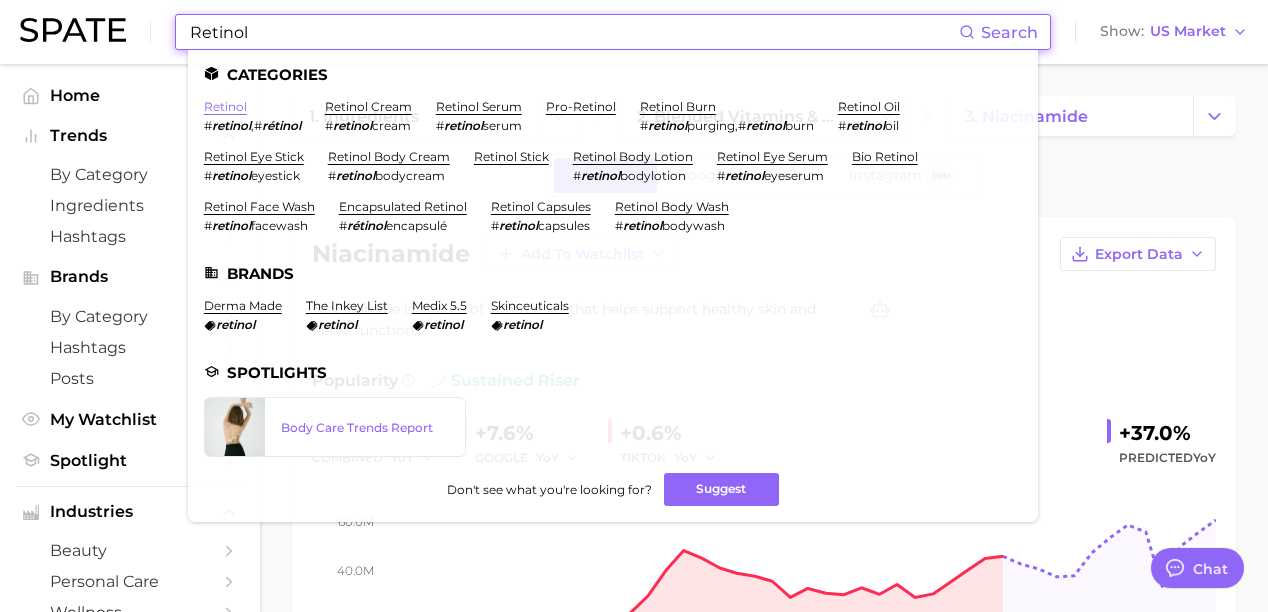 type on "Retinol" 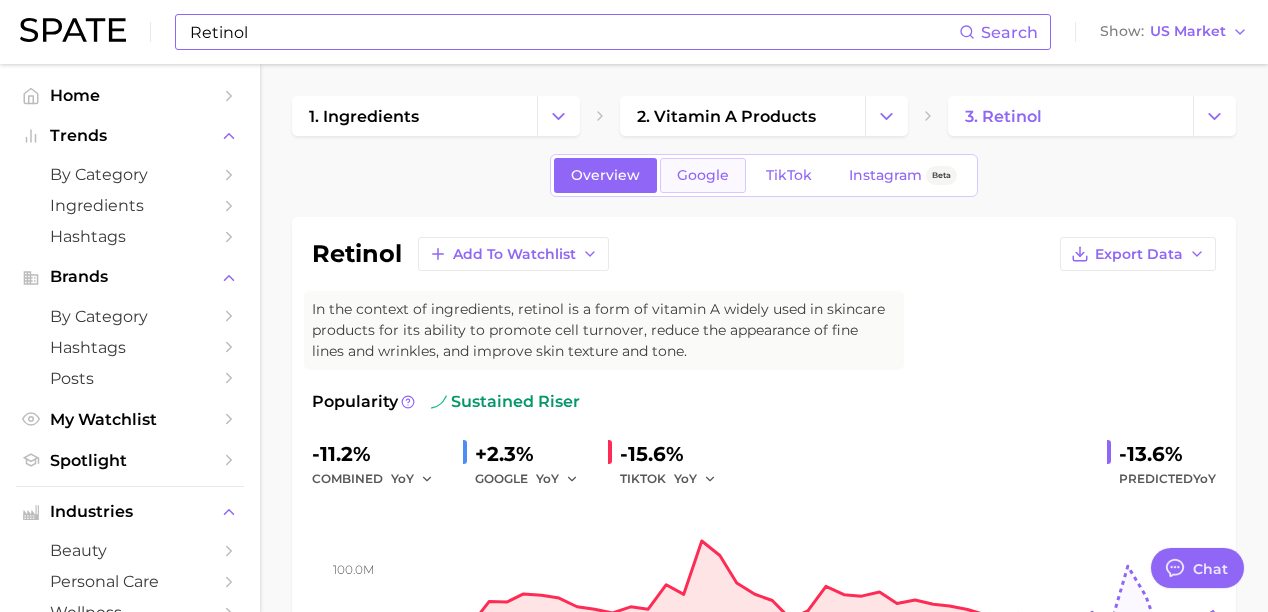 click on "Google" at bounding box center (703, 175) 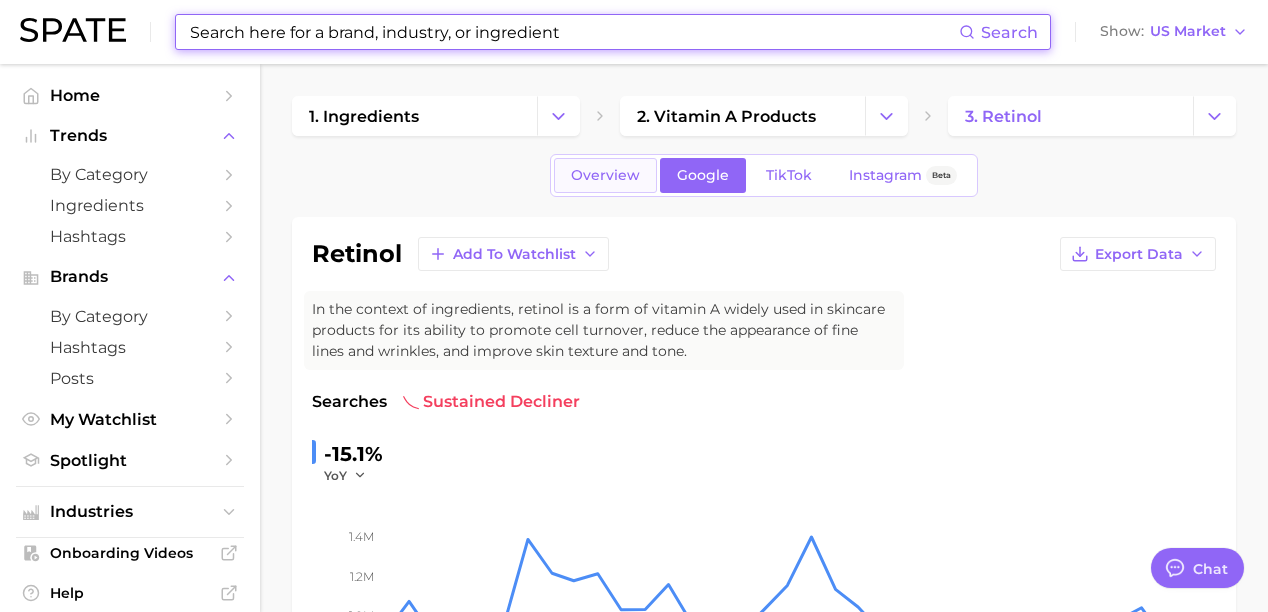 click on "Overview" at bounding box center (605, 175) 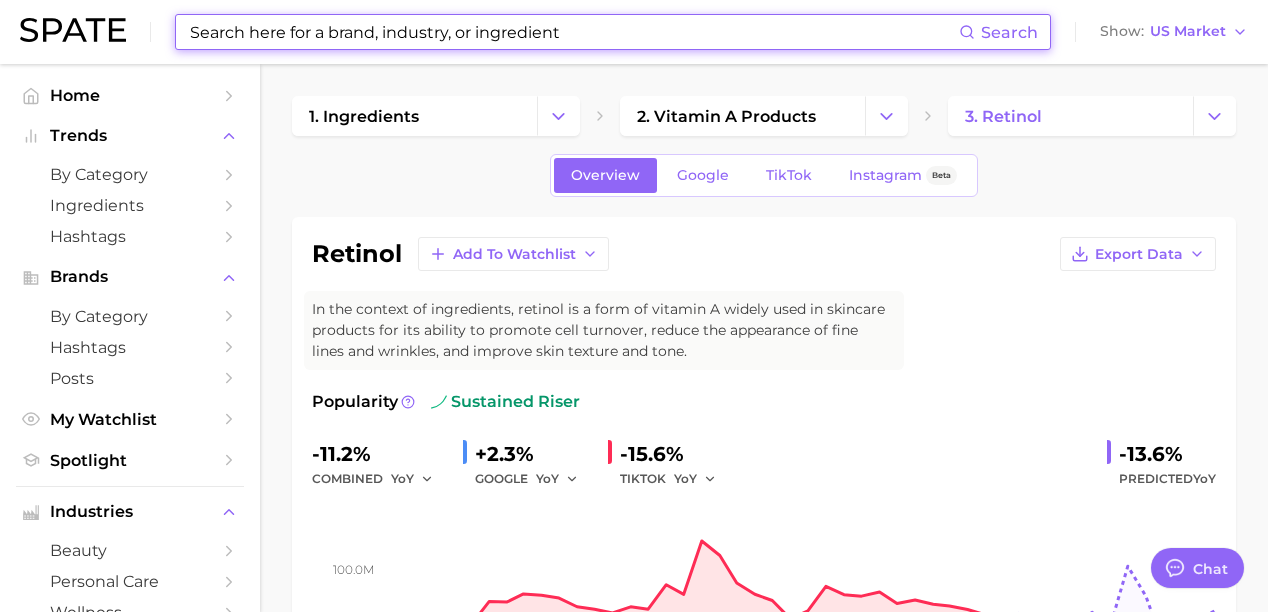 click at bounding box center (573, 32) 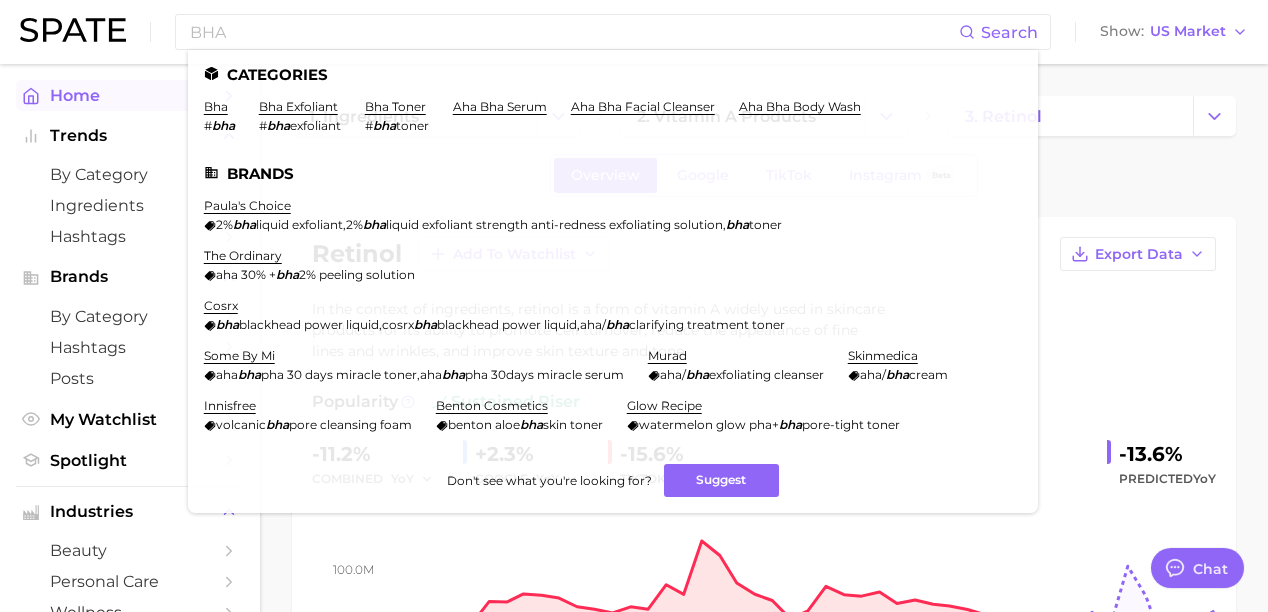 click on "bha" at bounding box center [216, 106] 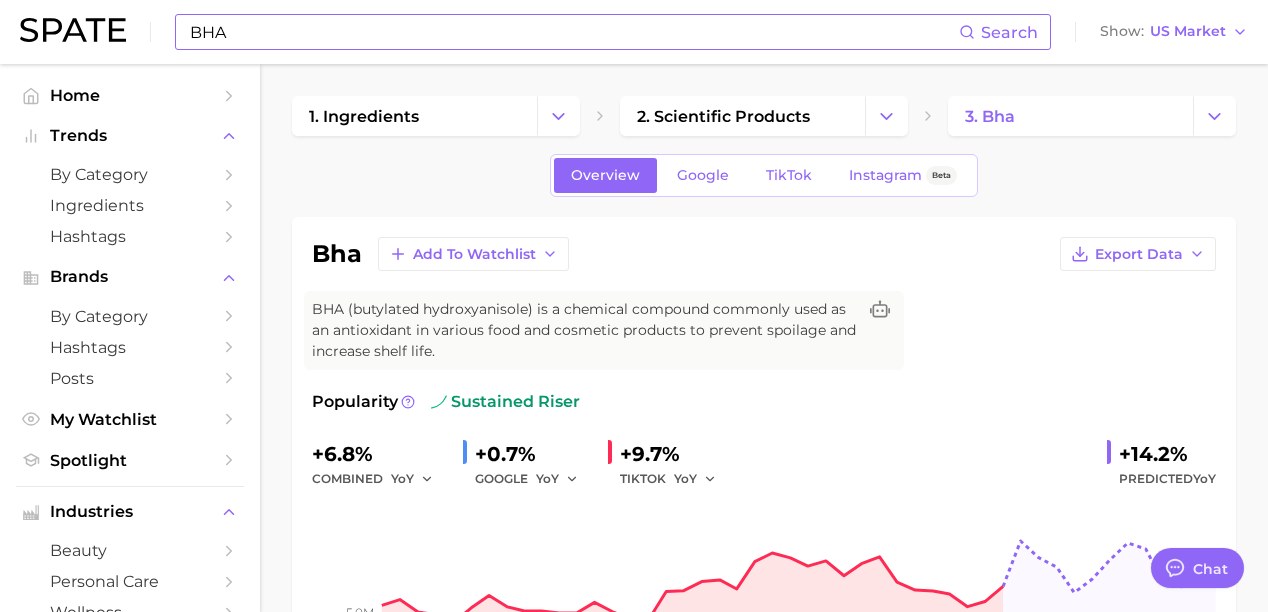 click on "BHA" at bounding box center [573, 32] 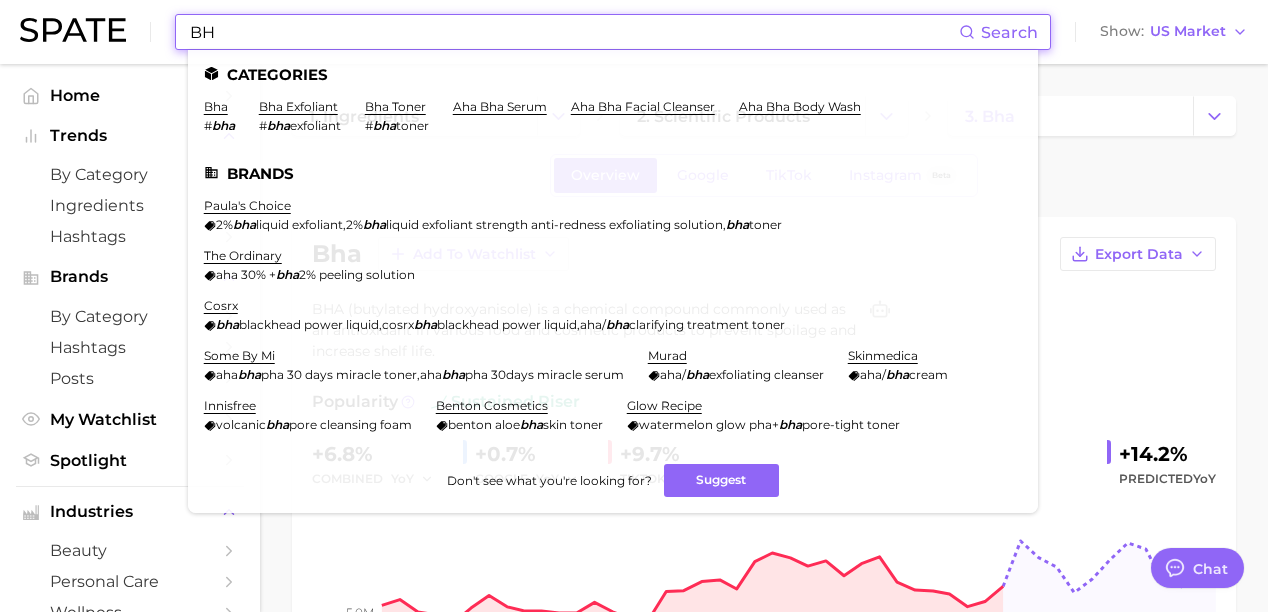type on "B" 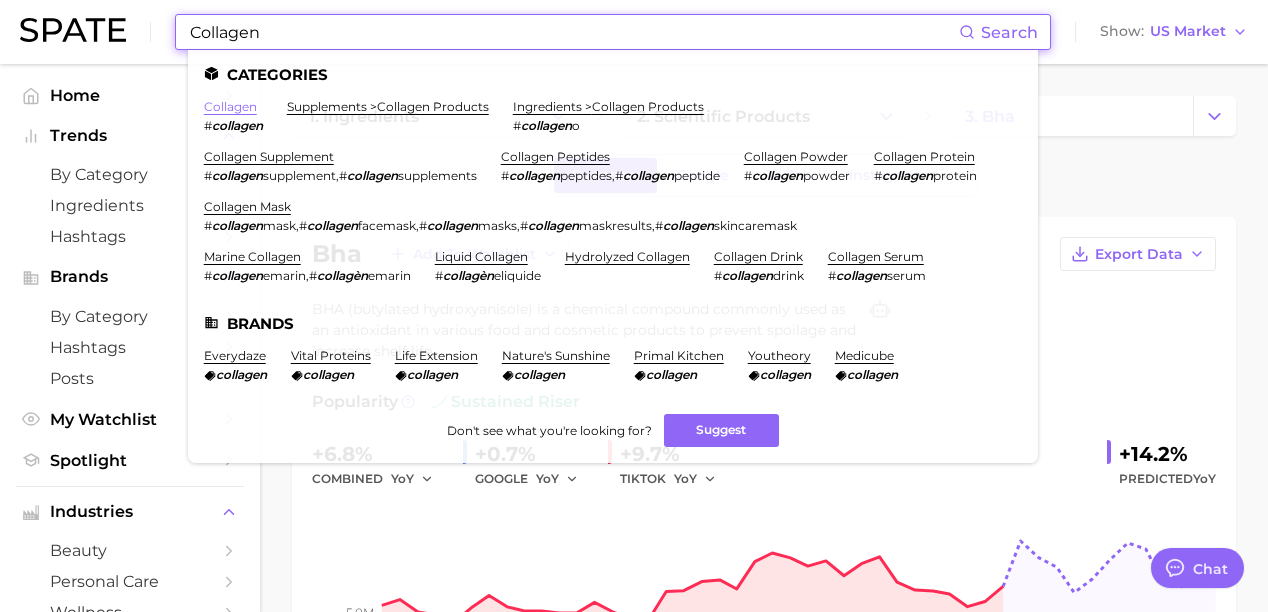 type on "Collagen" 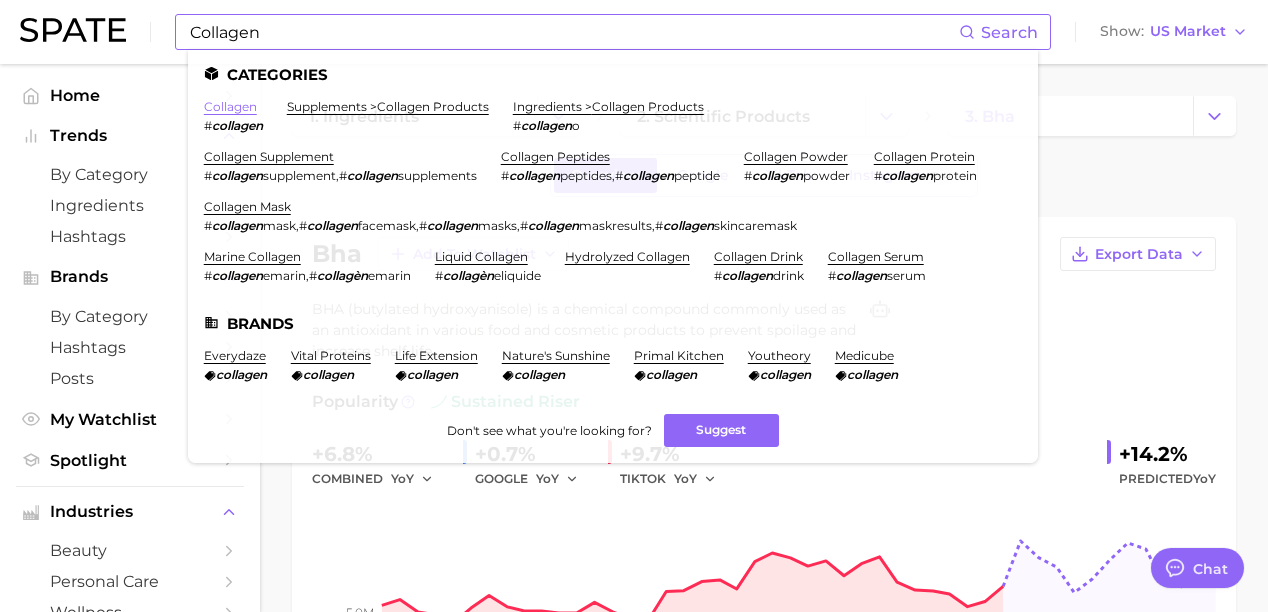 click on "collagen" at bounding box center (230, 106) 